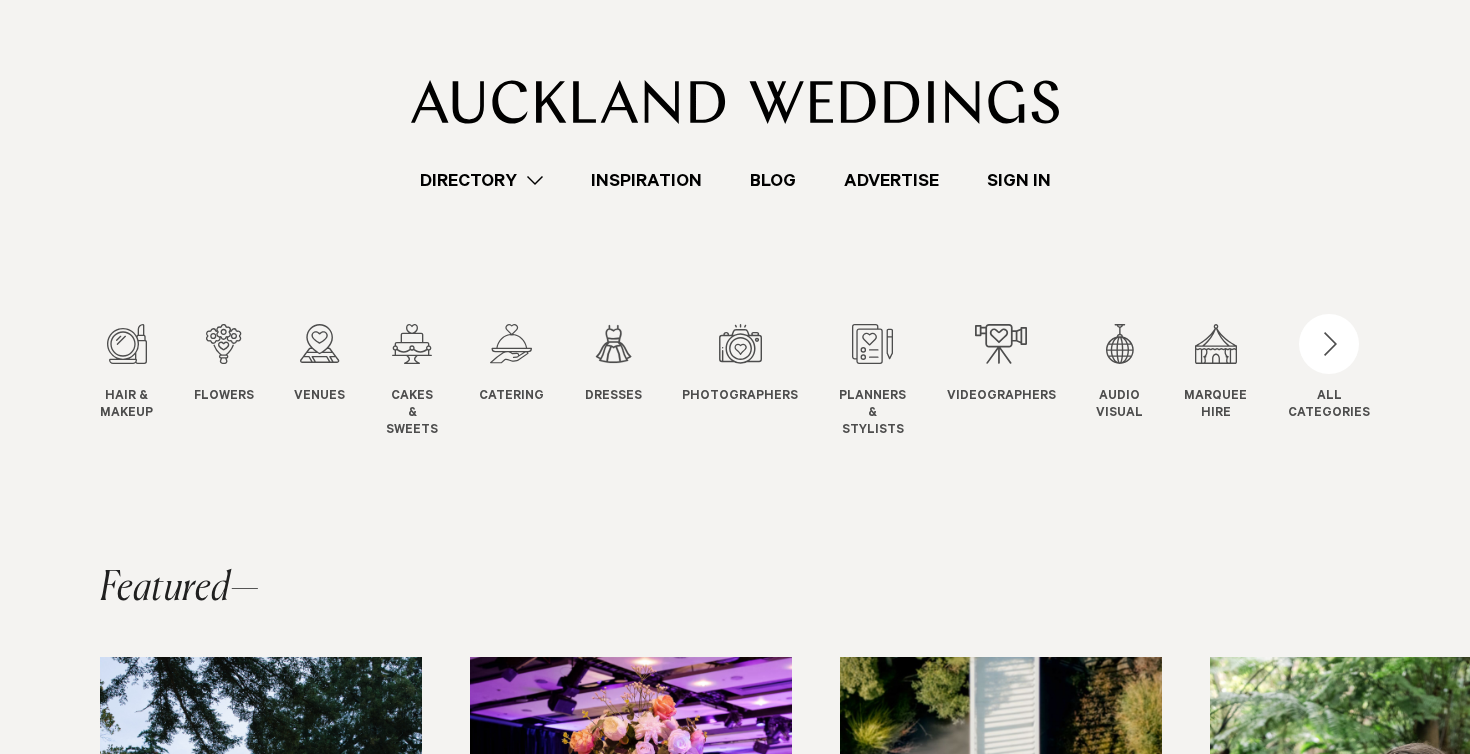 scroll, scrollTop: 0, scrollLeft: 0, axis: both 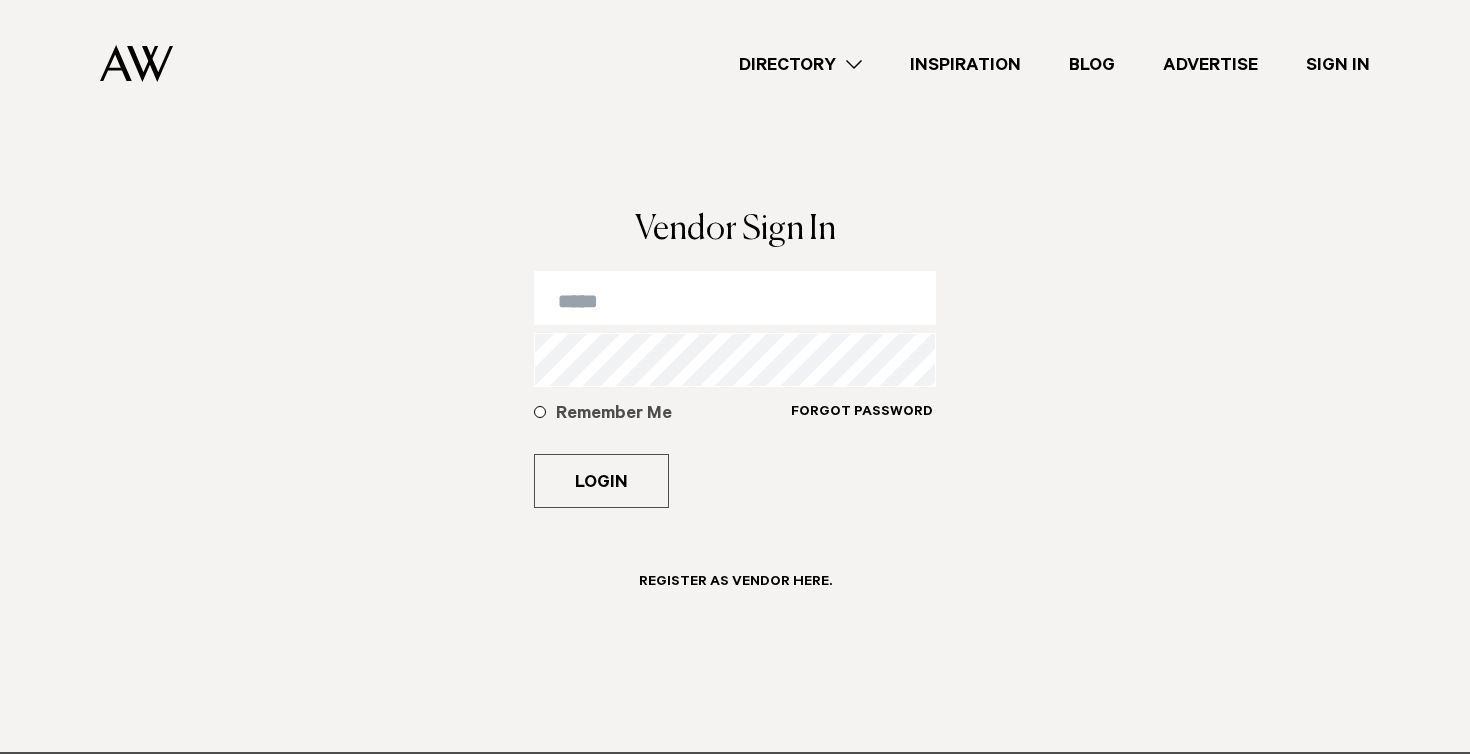 click at bounding box center [735, 298] 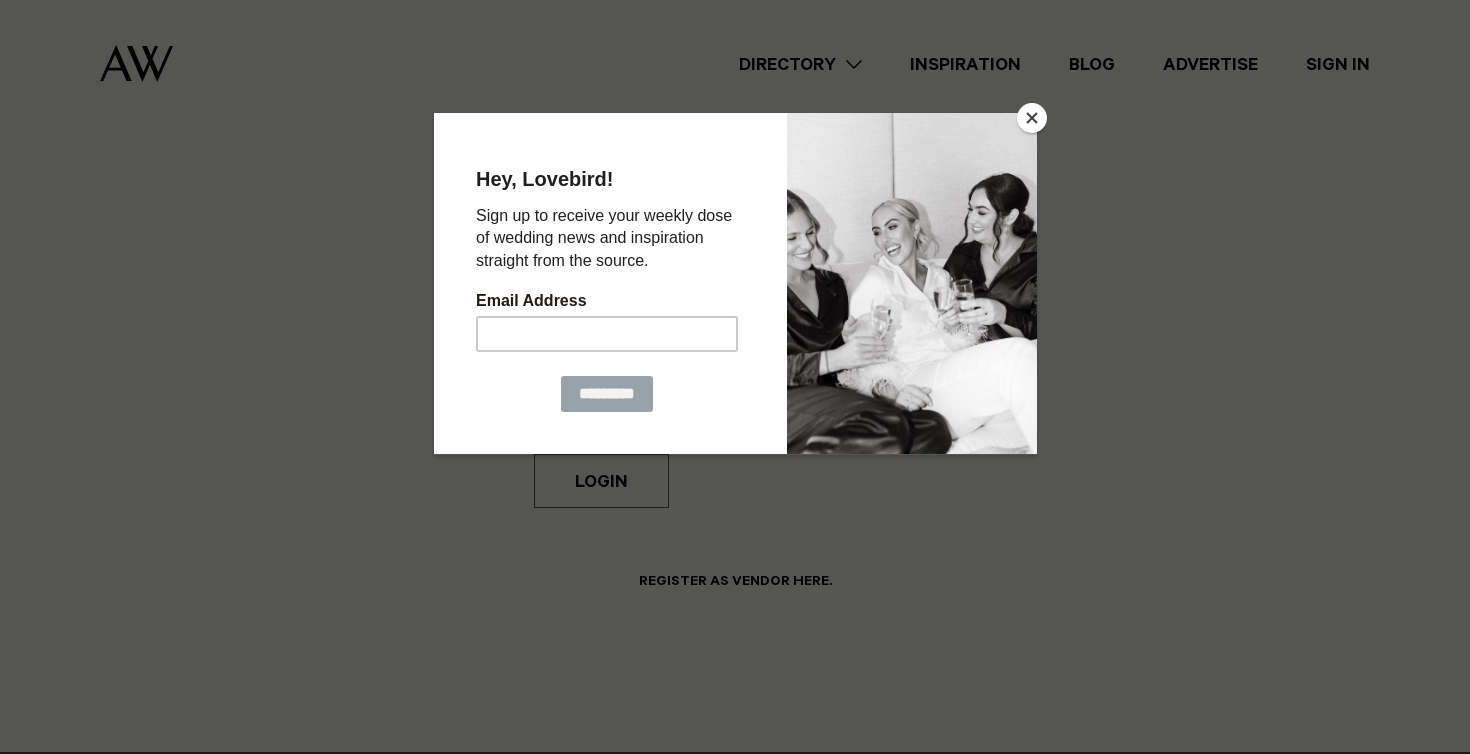 click on "*********
Continue" at bounding box center [606, 394] 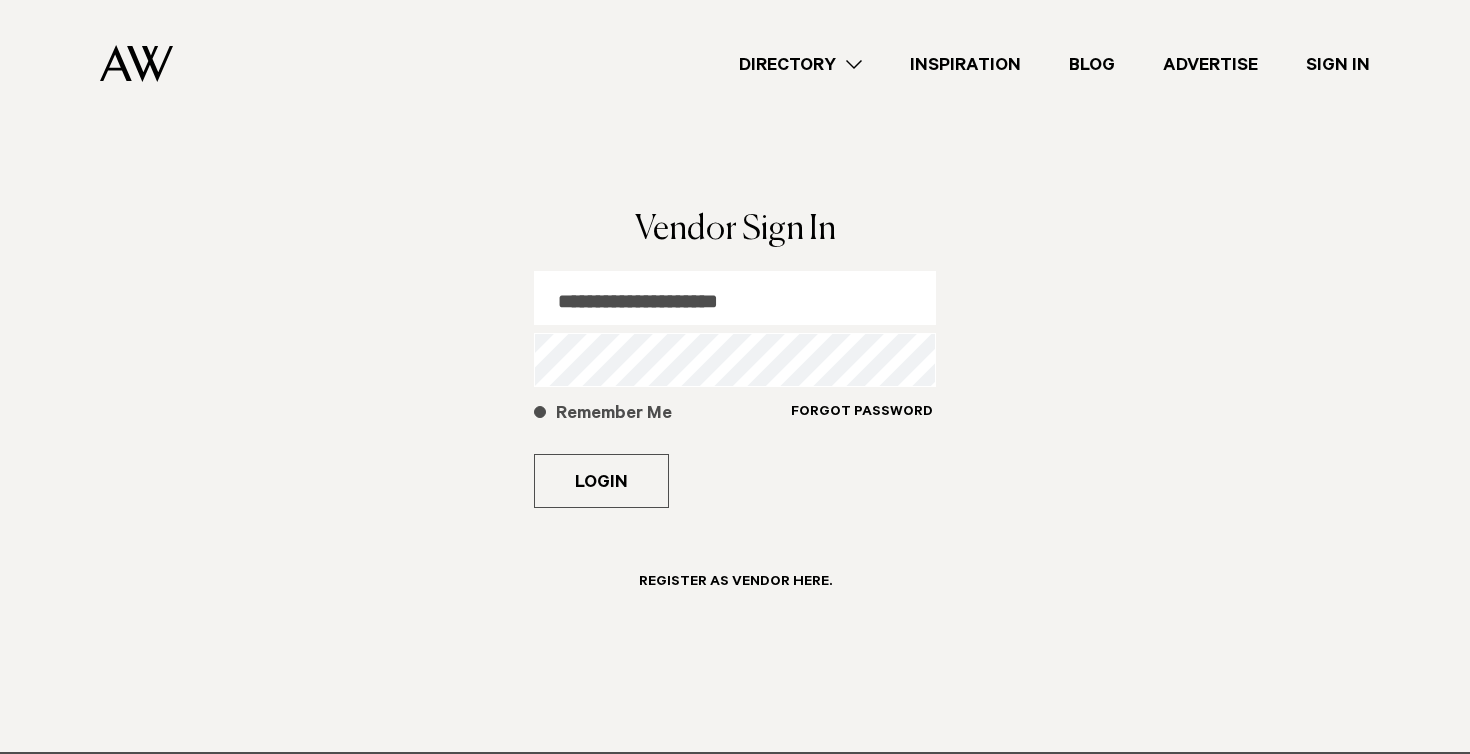 click at bounding box center (540, 412) 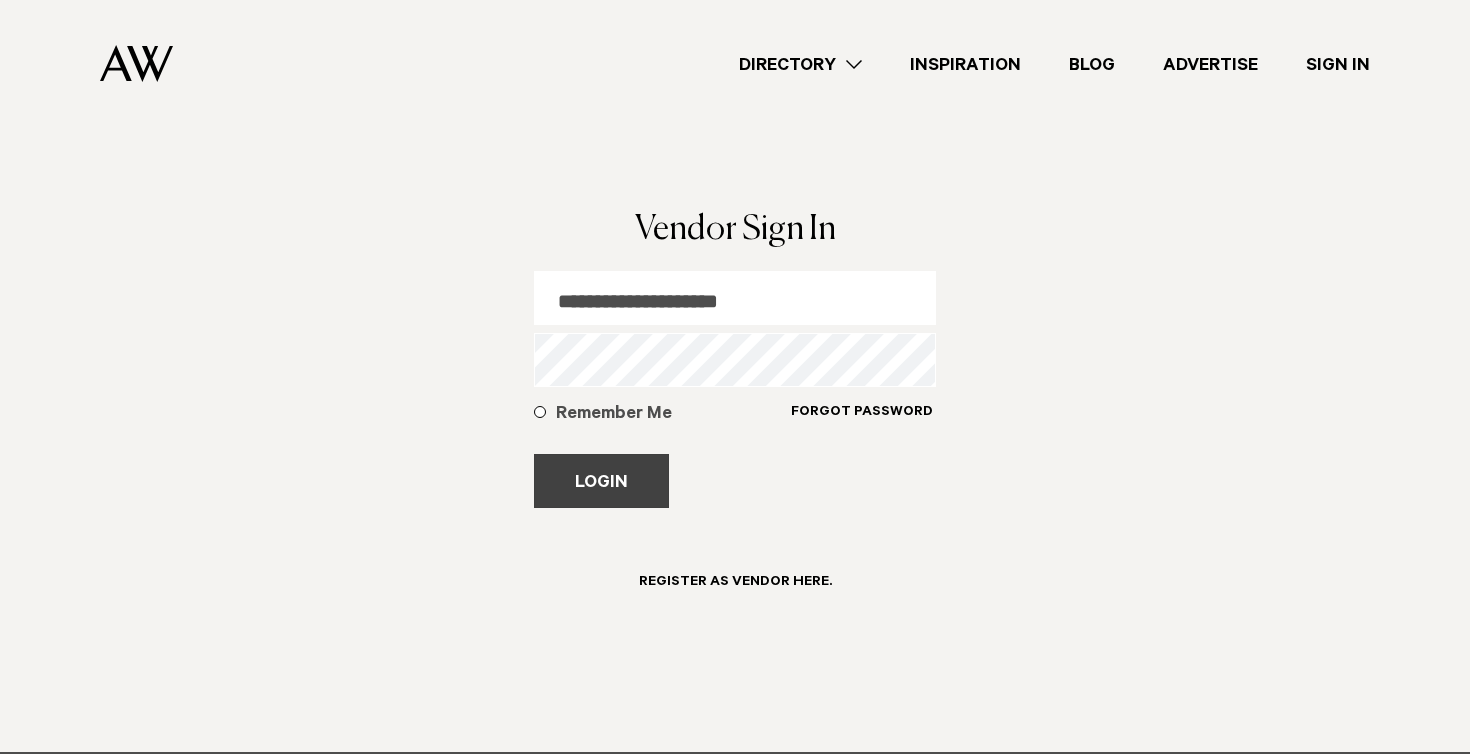 click on "Login" at bounding box center (601, 481) 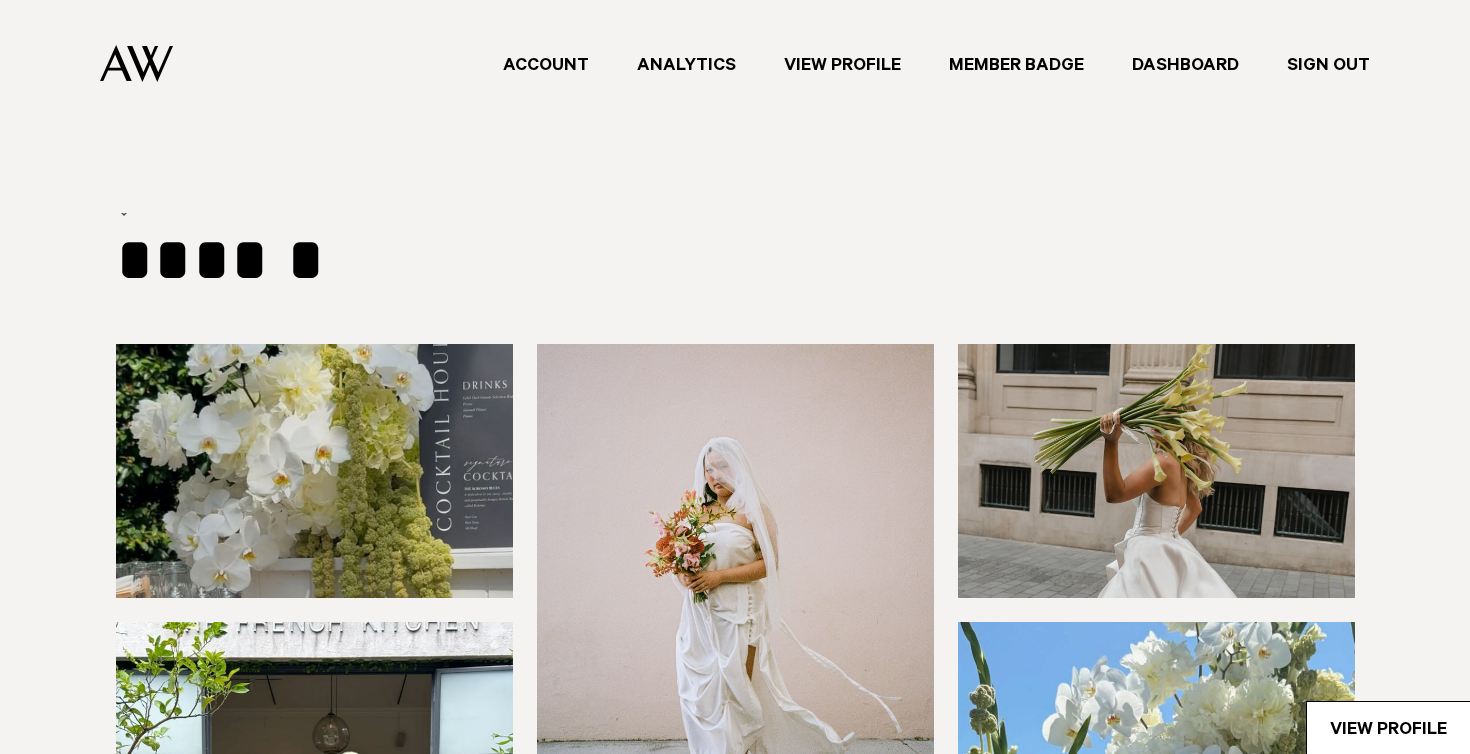 scroll, scrollTop: 0, scrollLeft: 0, axis: both 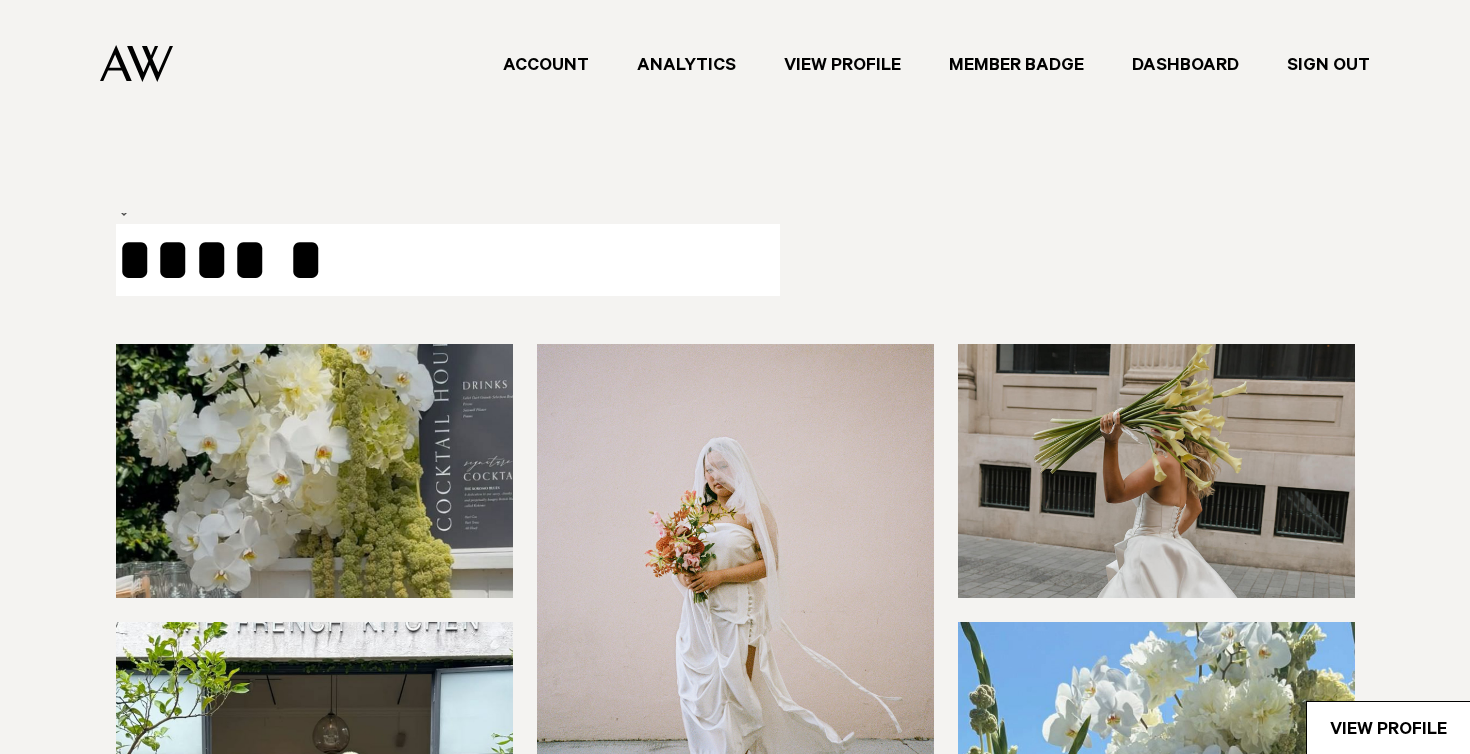 type on "**********" 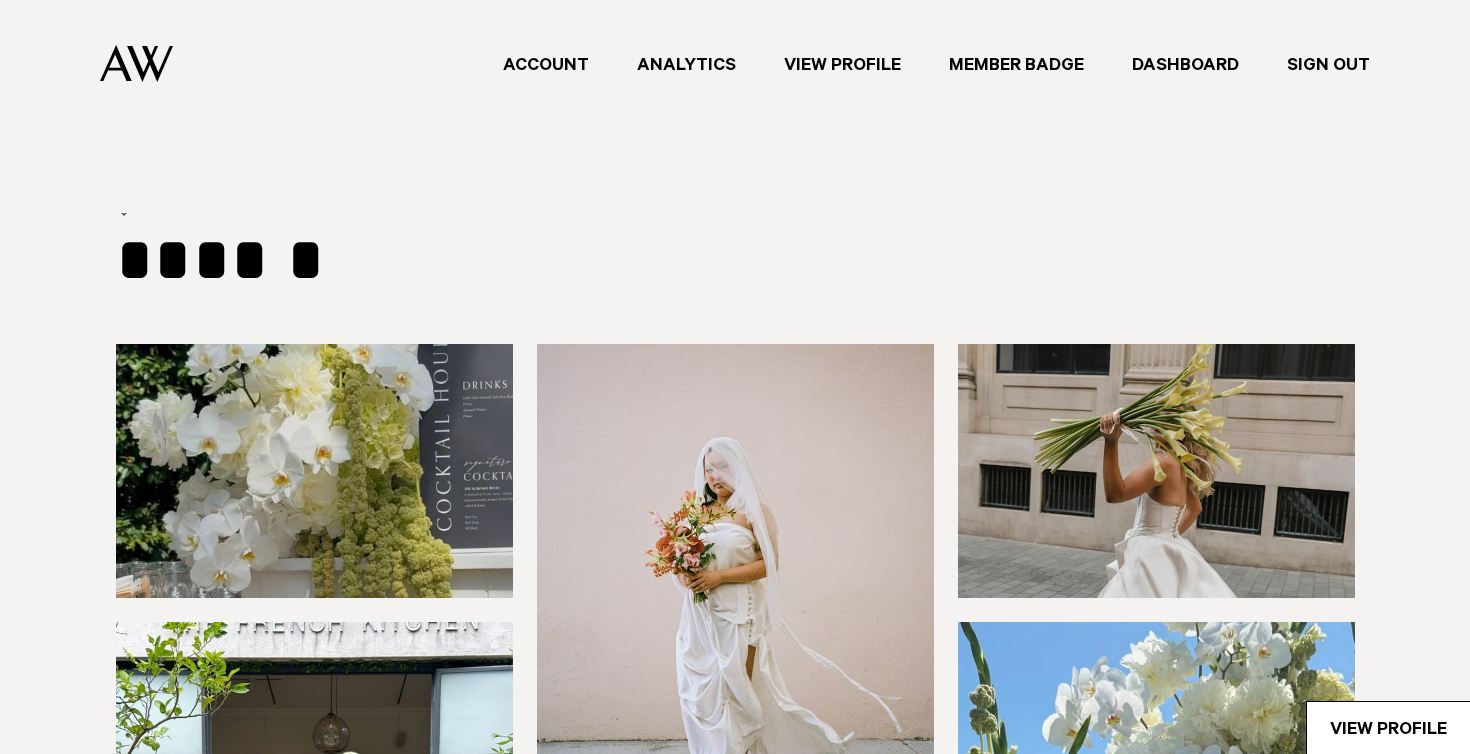 select on "***" 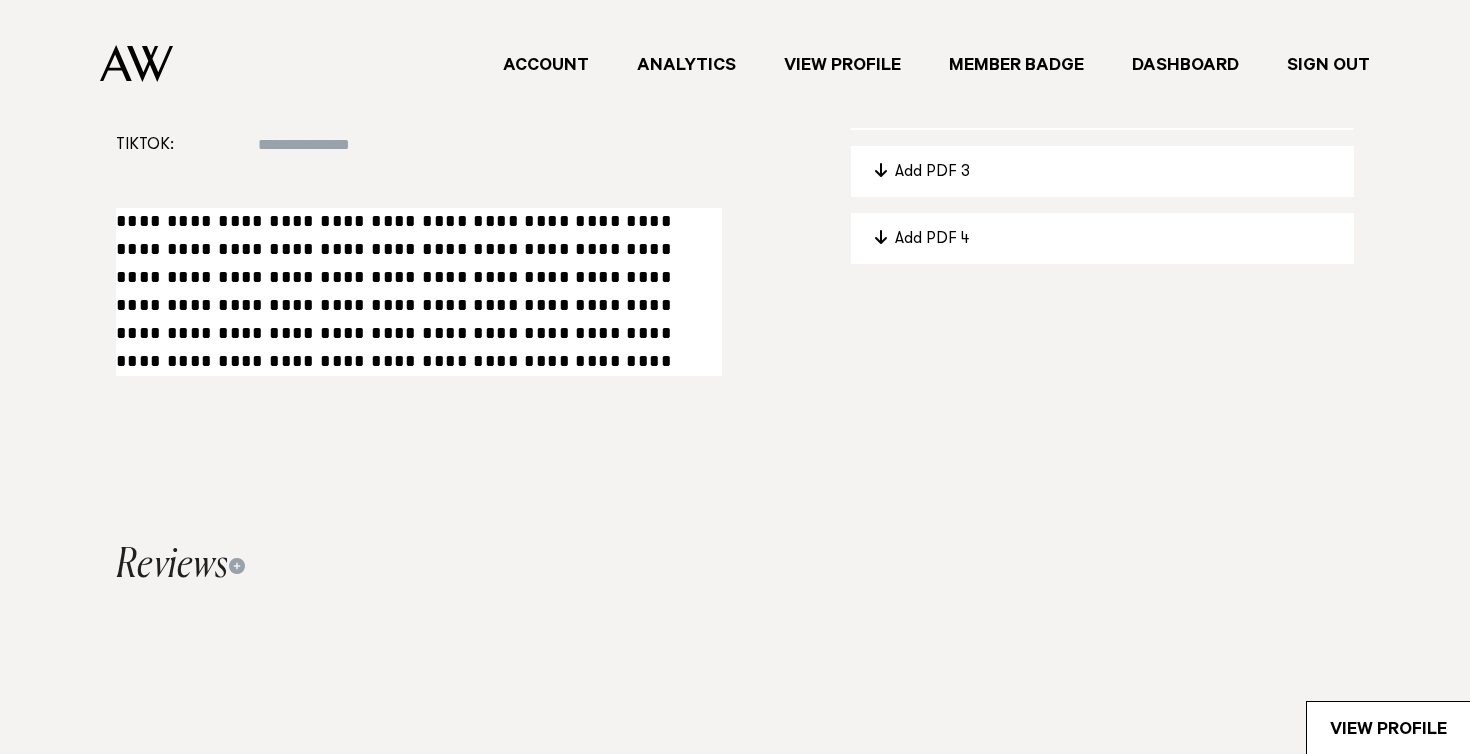 scroll, scrollTop: 1290, scrollLeft: 0, axis: vertical 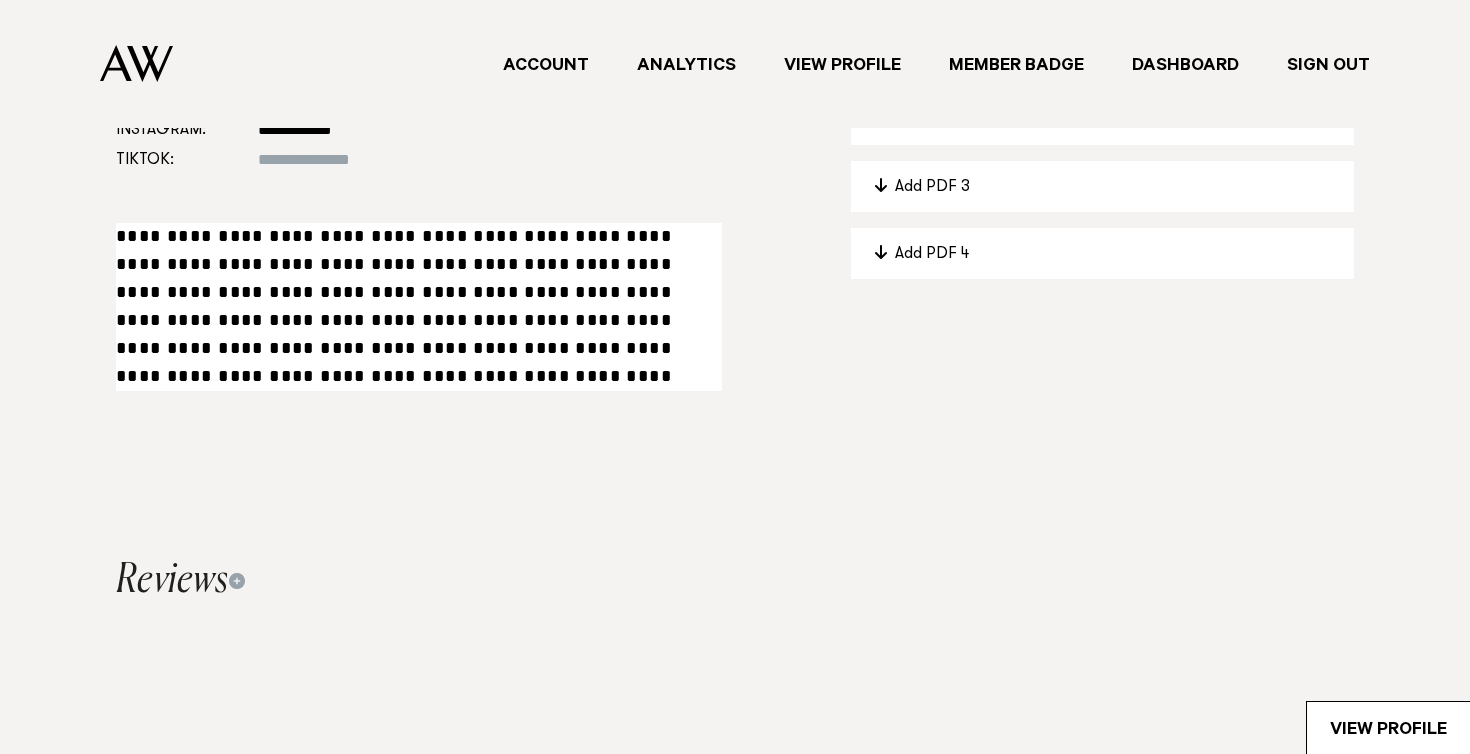 click on "**********" at bounding box center [419, 306] 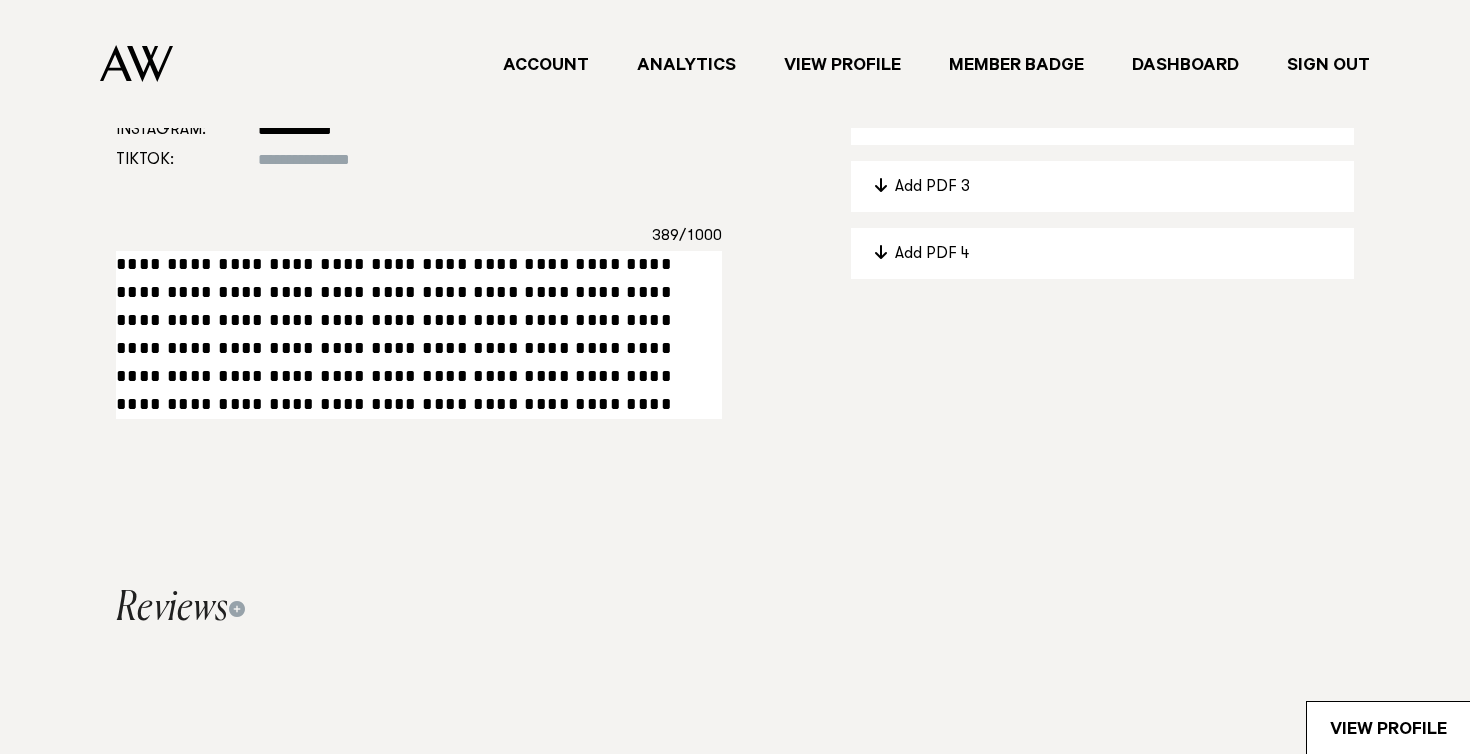 click on "**********" at bounding box center [419, 334] 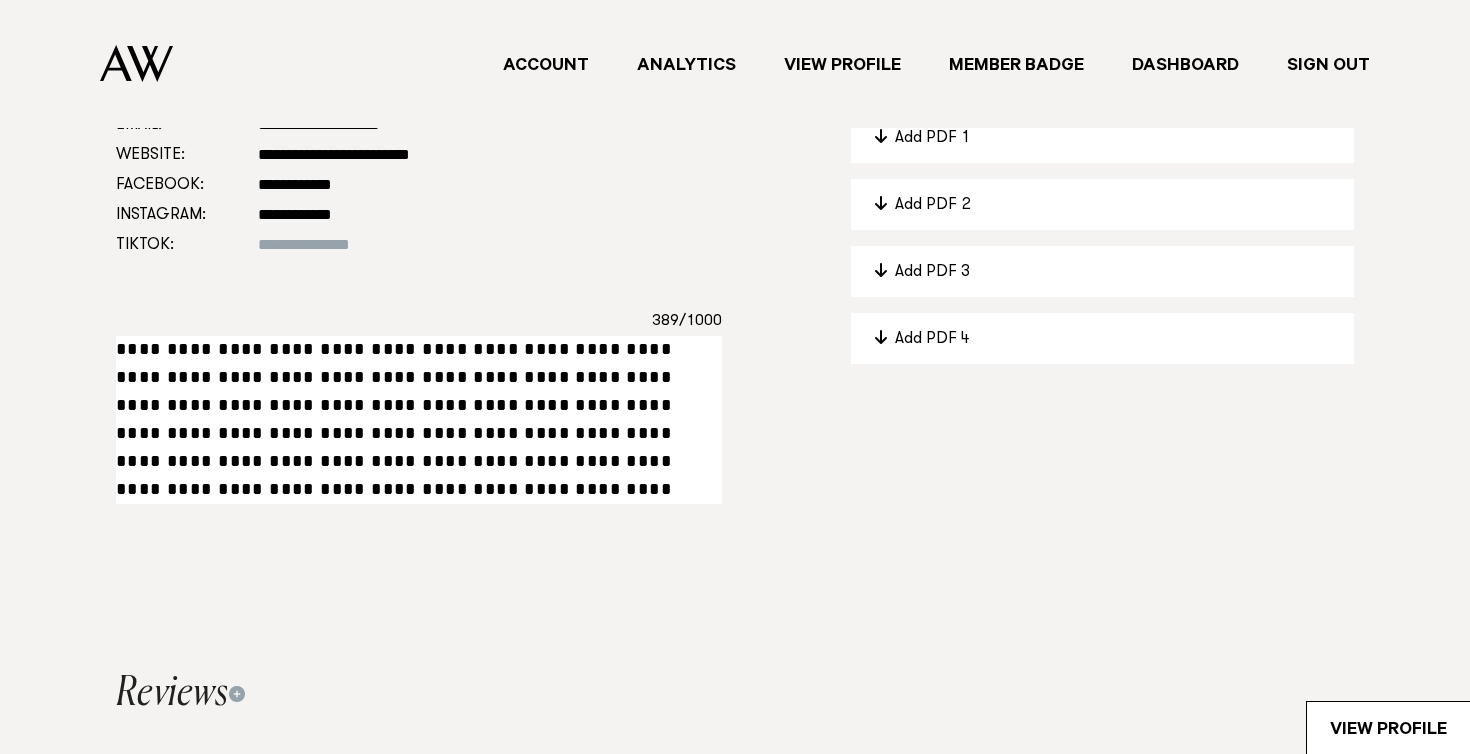 scroll, scrollTop: 1202, scrollLeft: 0, axis: vertical 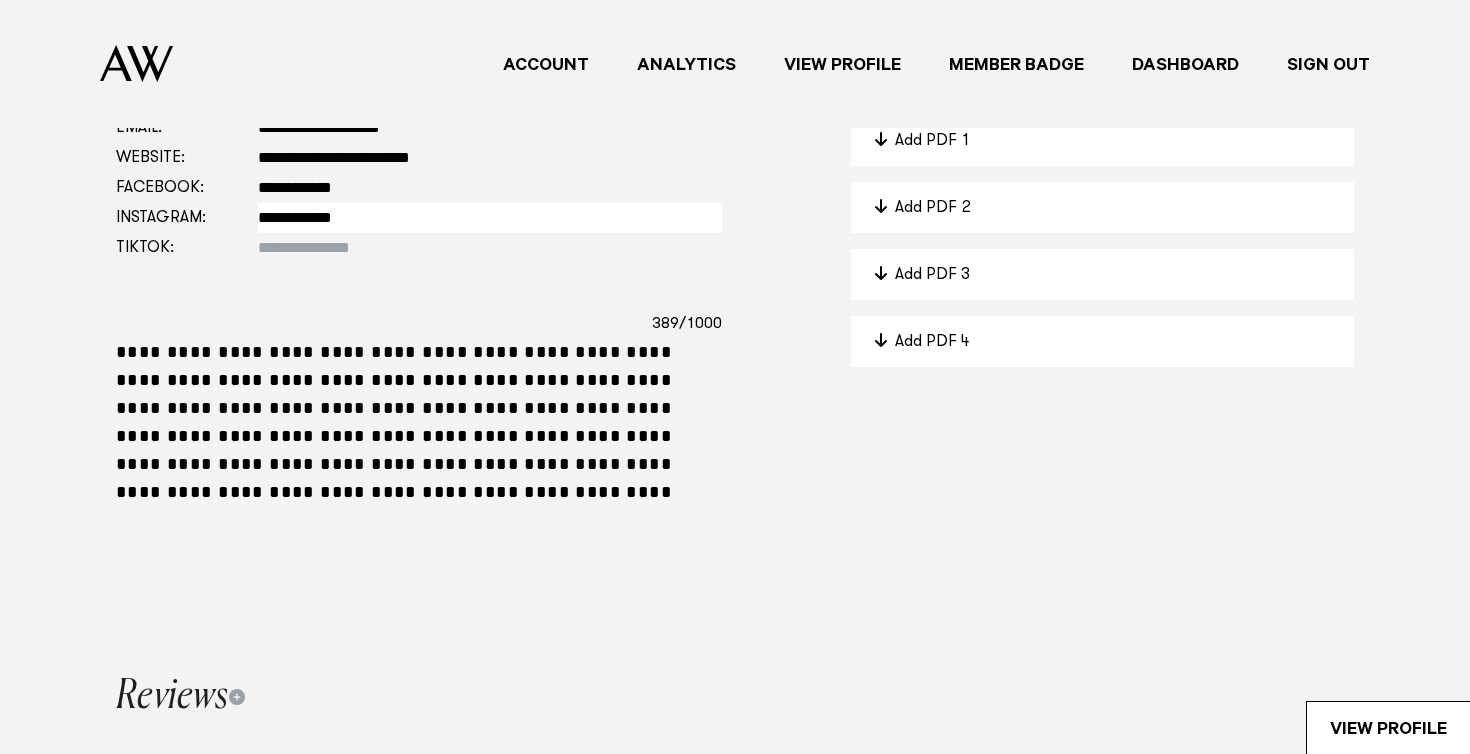 click on "**********" at bounding box center [490, 218] 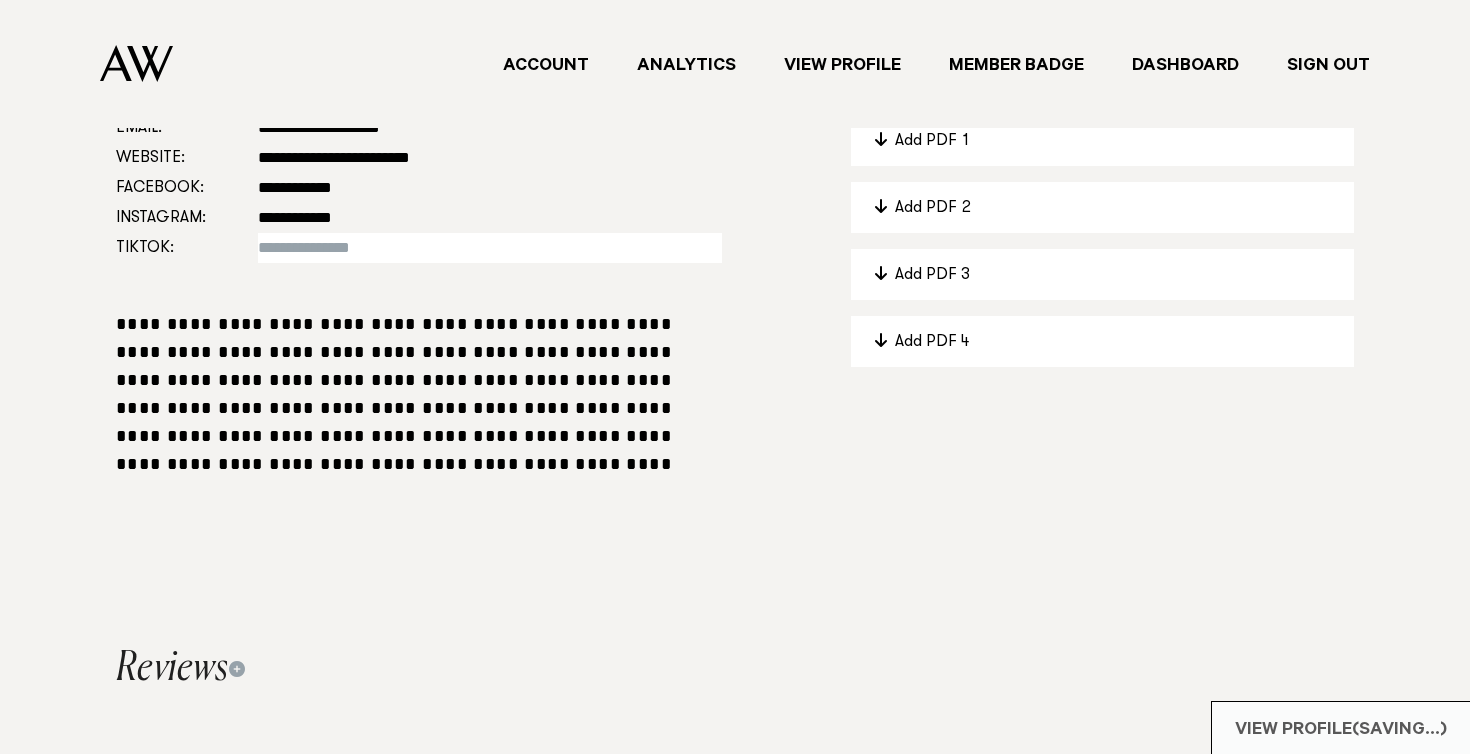 click at bounding box center (490, 248) 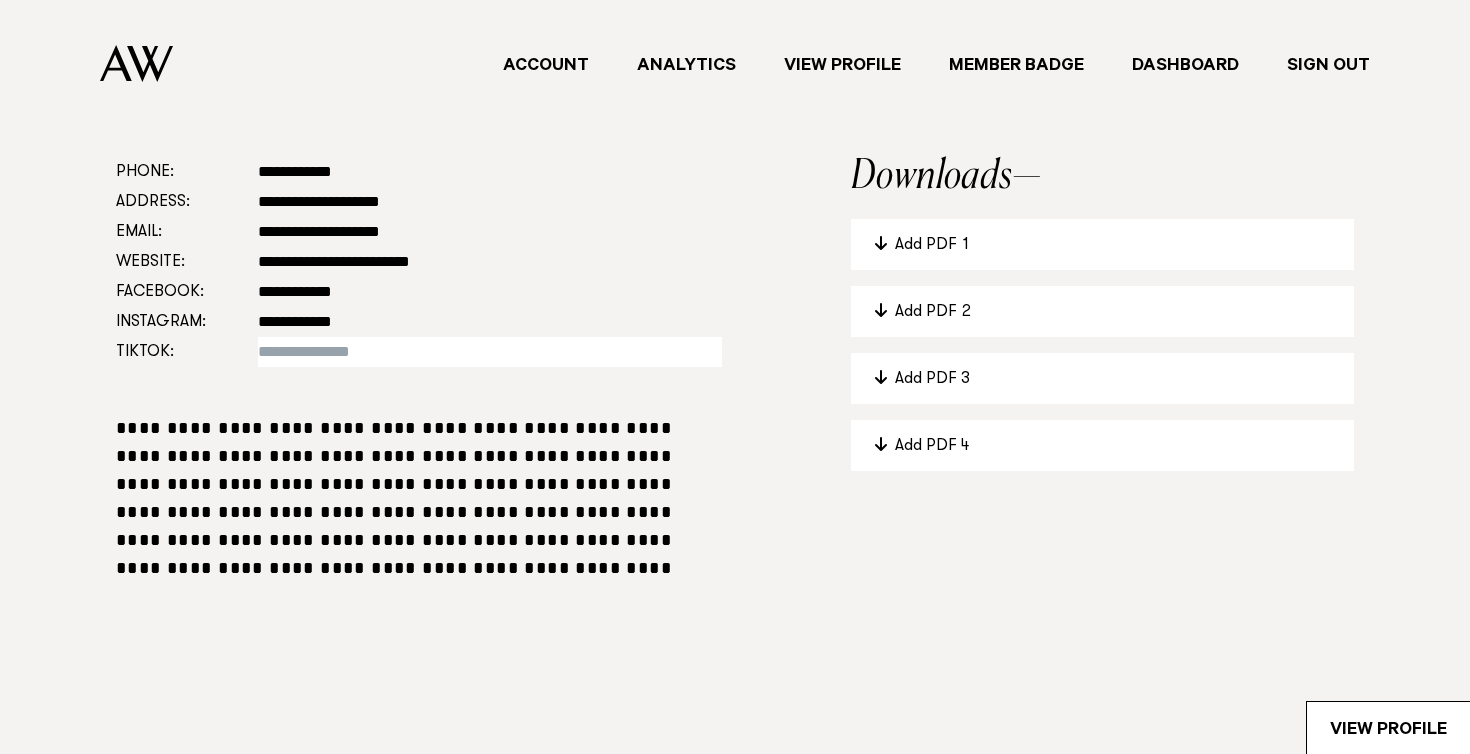 scroll, scrollTop: 1087, scrollLeft: 0, axis: vertical 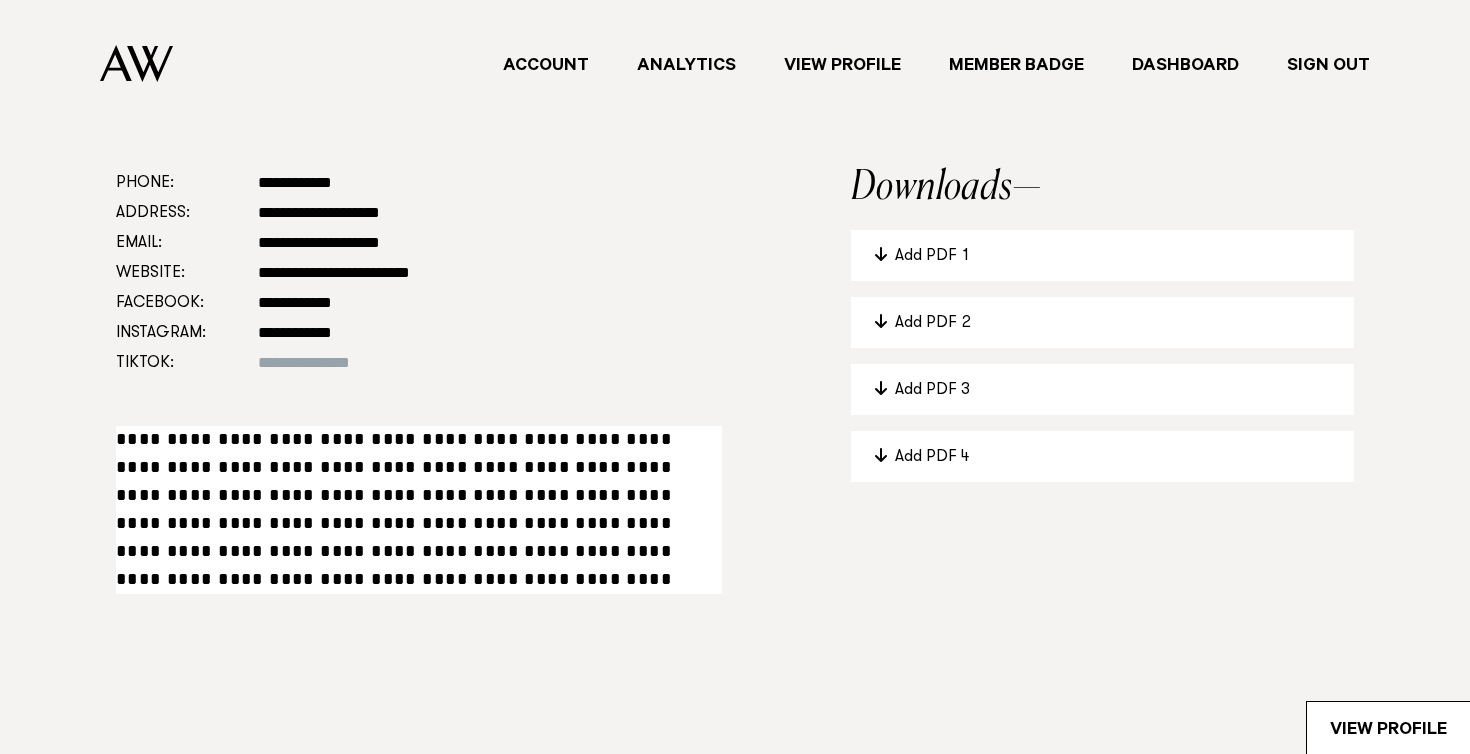 click on "**********" at bounding box center [419, 509] 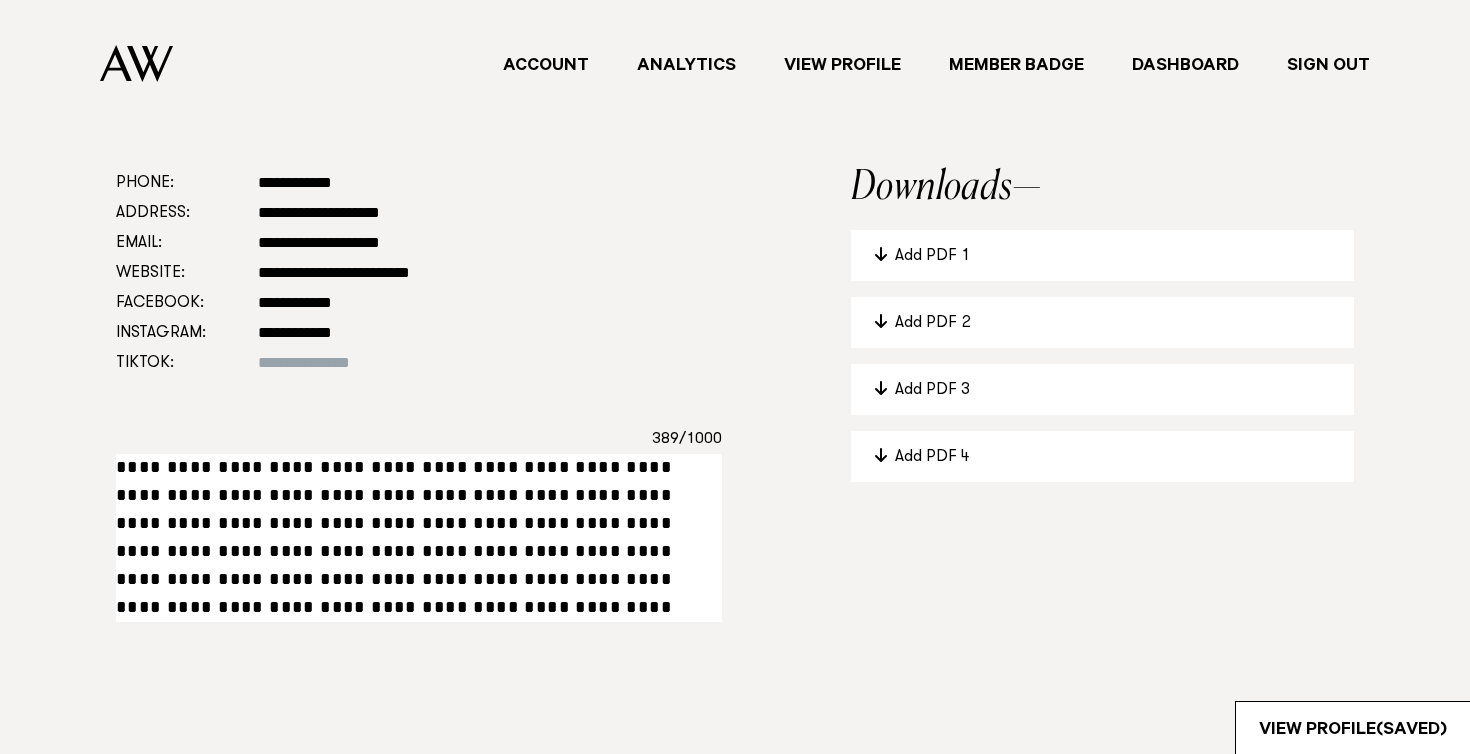 drag, startPoint x: 558, startPoint y: 605, endPoint x: 104, endPoint y: 438, distance: 483.74063 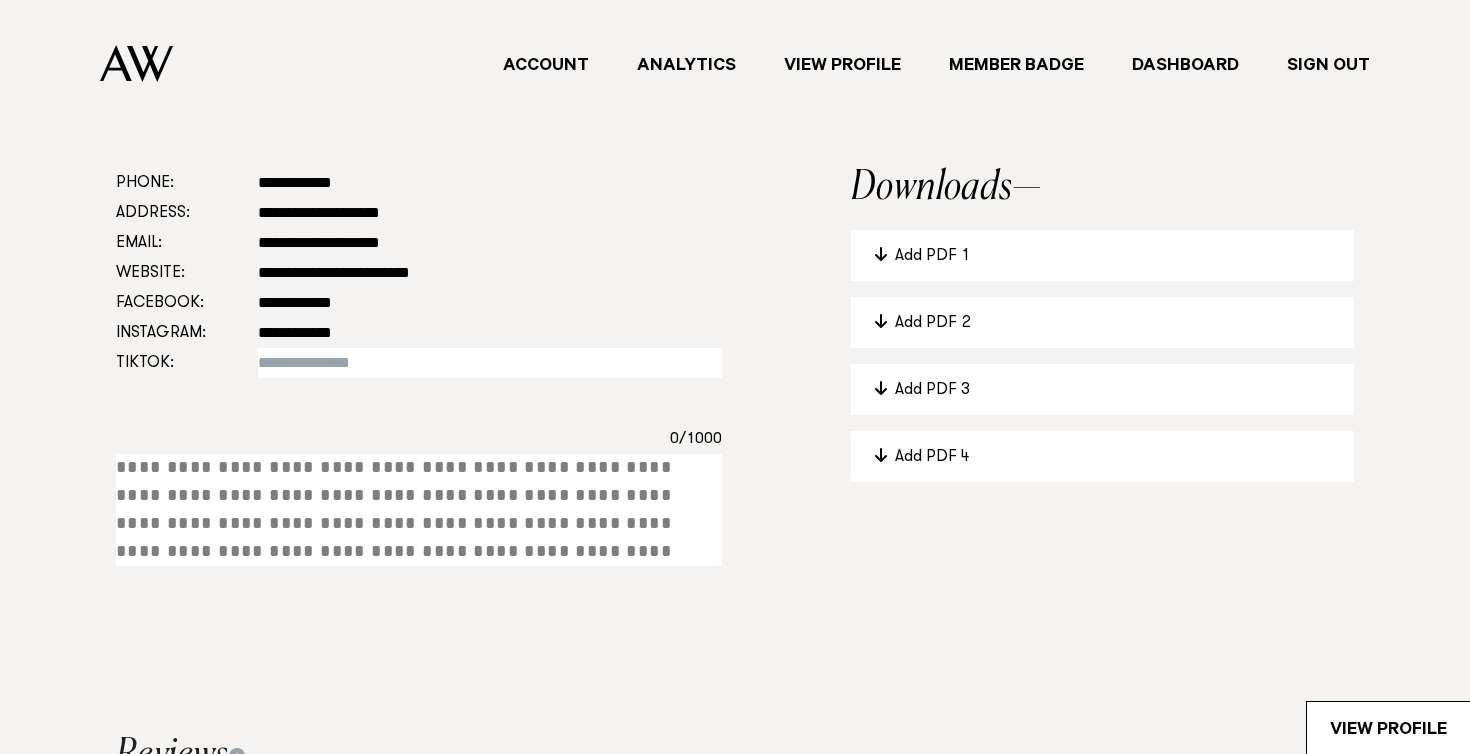 paste on "**********" 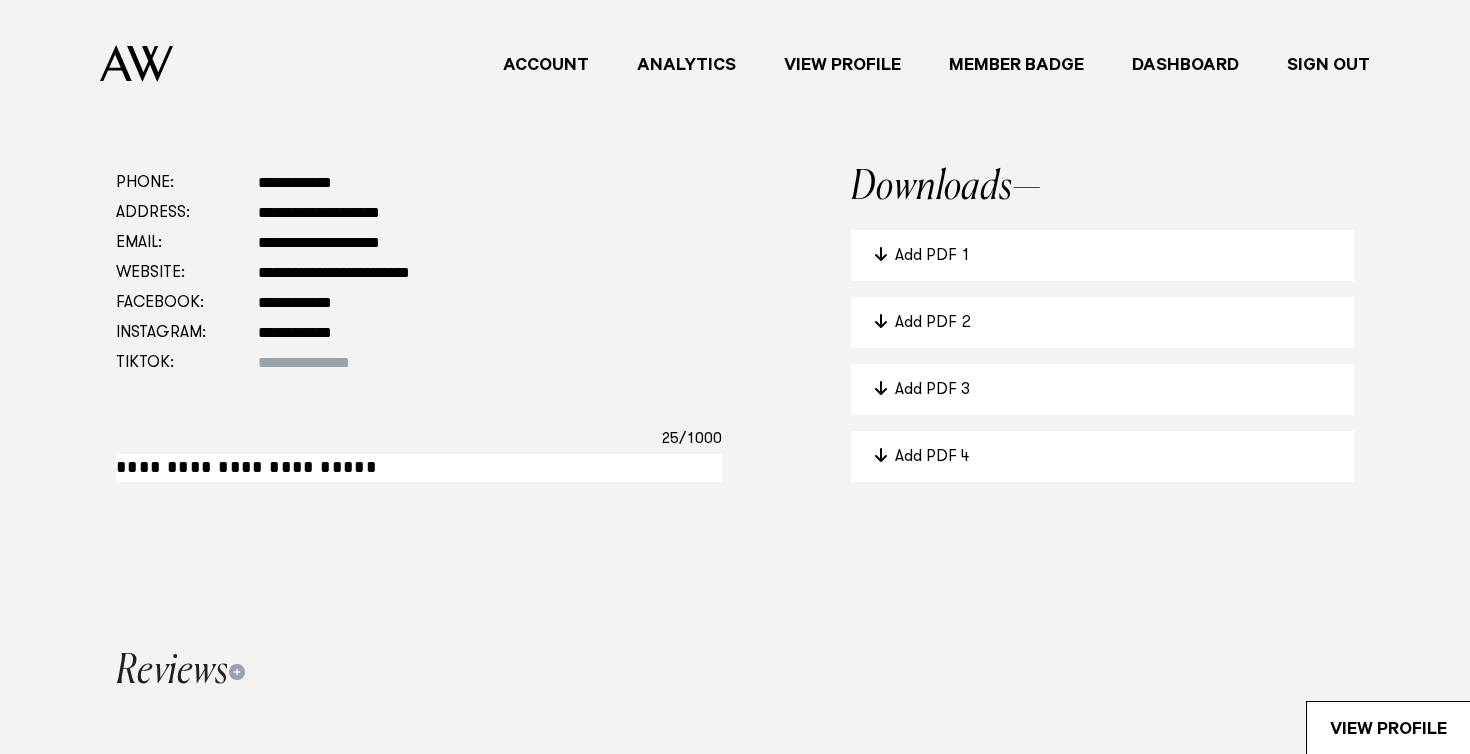 click on "**********" at bounding box center [419, 468] 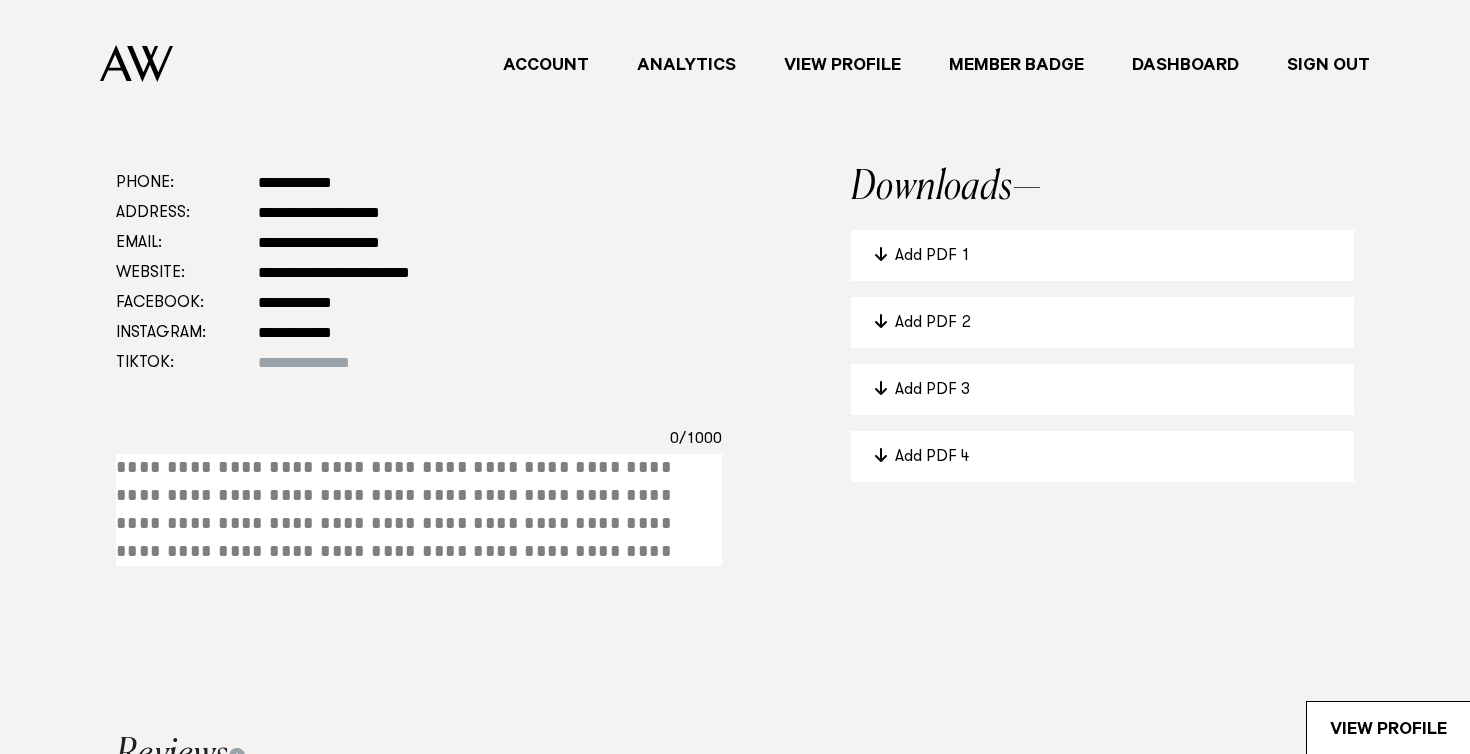 click at bounding box center (419, 510) 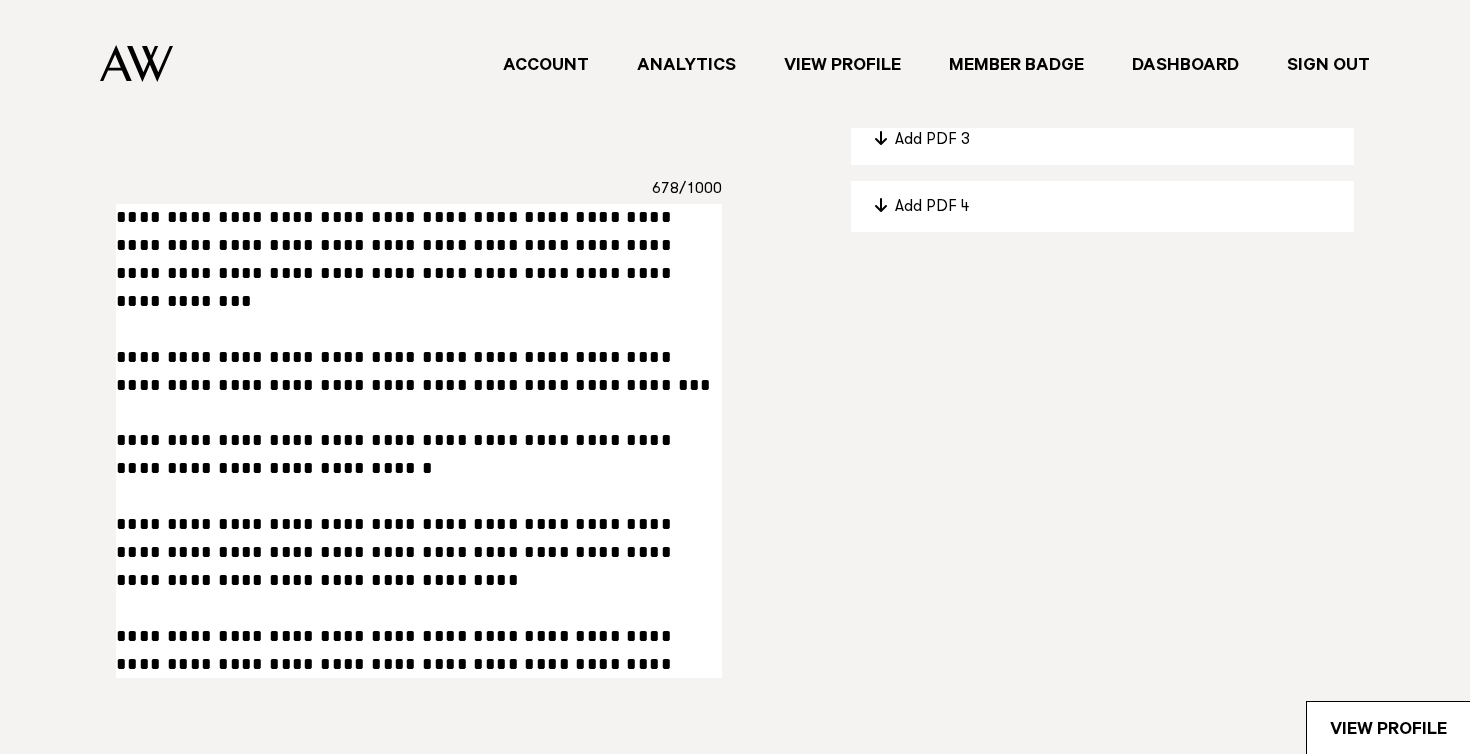 scroll, scrollTop: 1339, scrollLeft: 0, axis: vertical 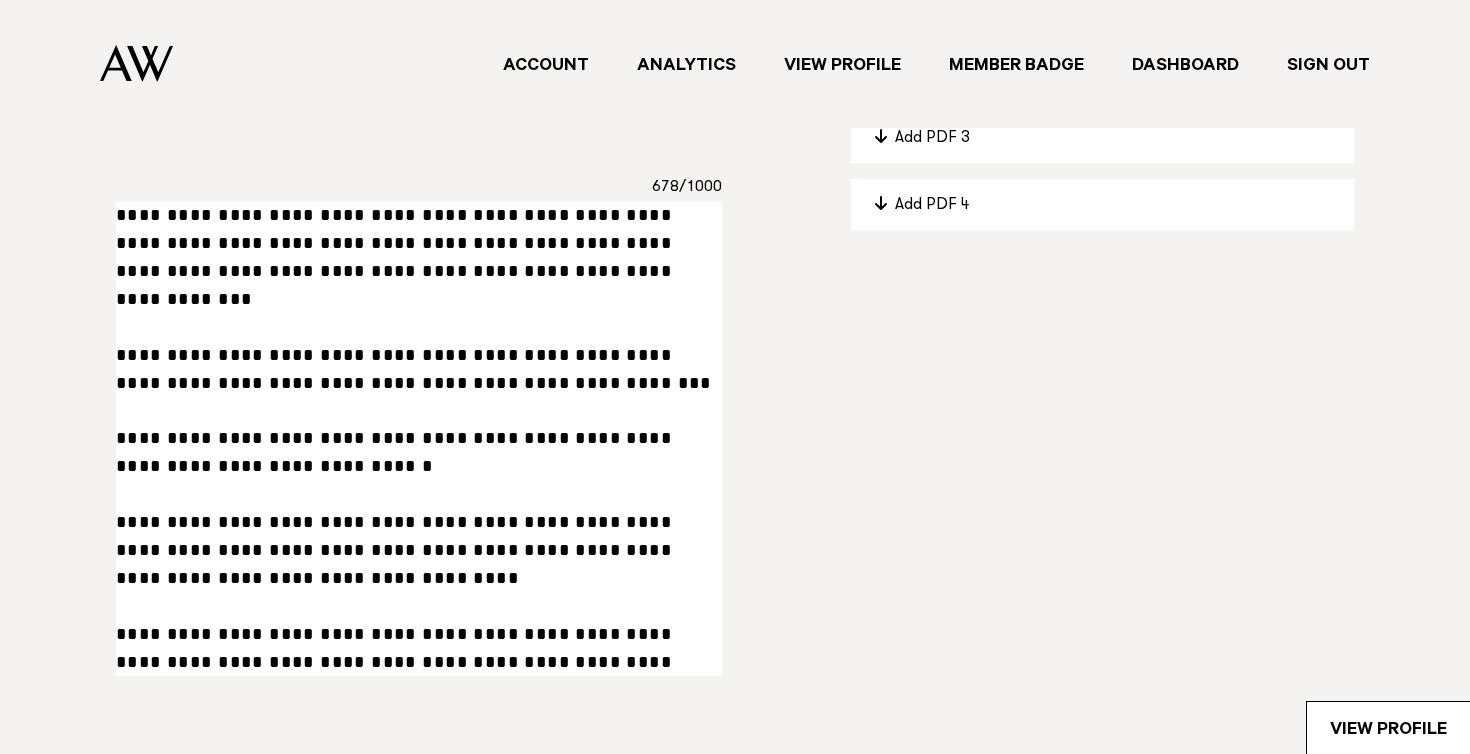 click on "**********" at bounding box center [419, 439] 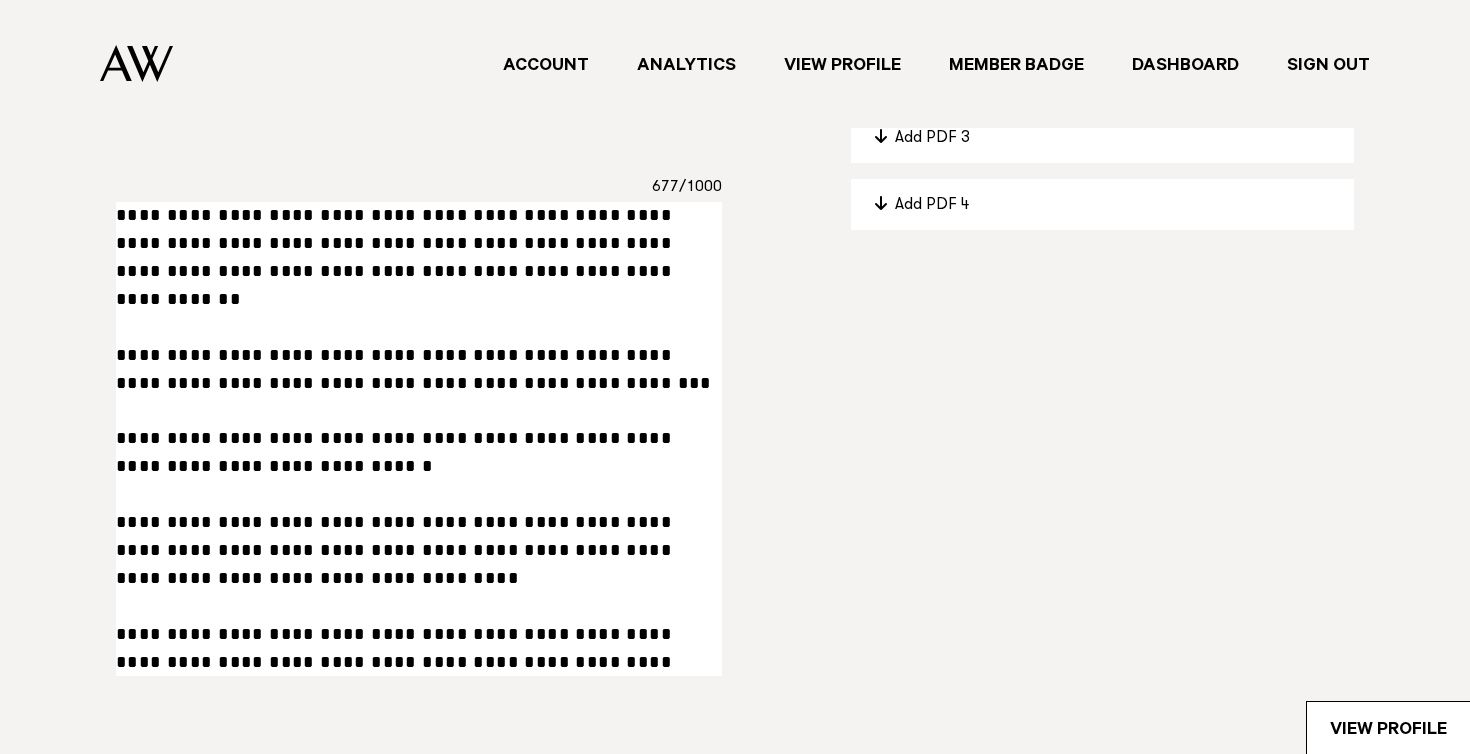 click on "**********" at bounding box center [419, 439] 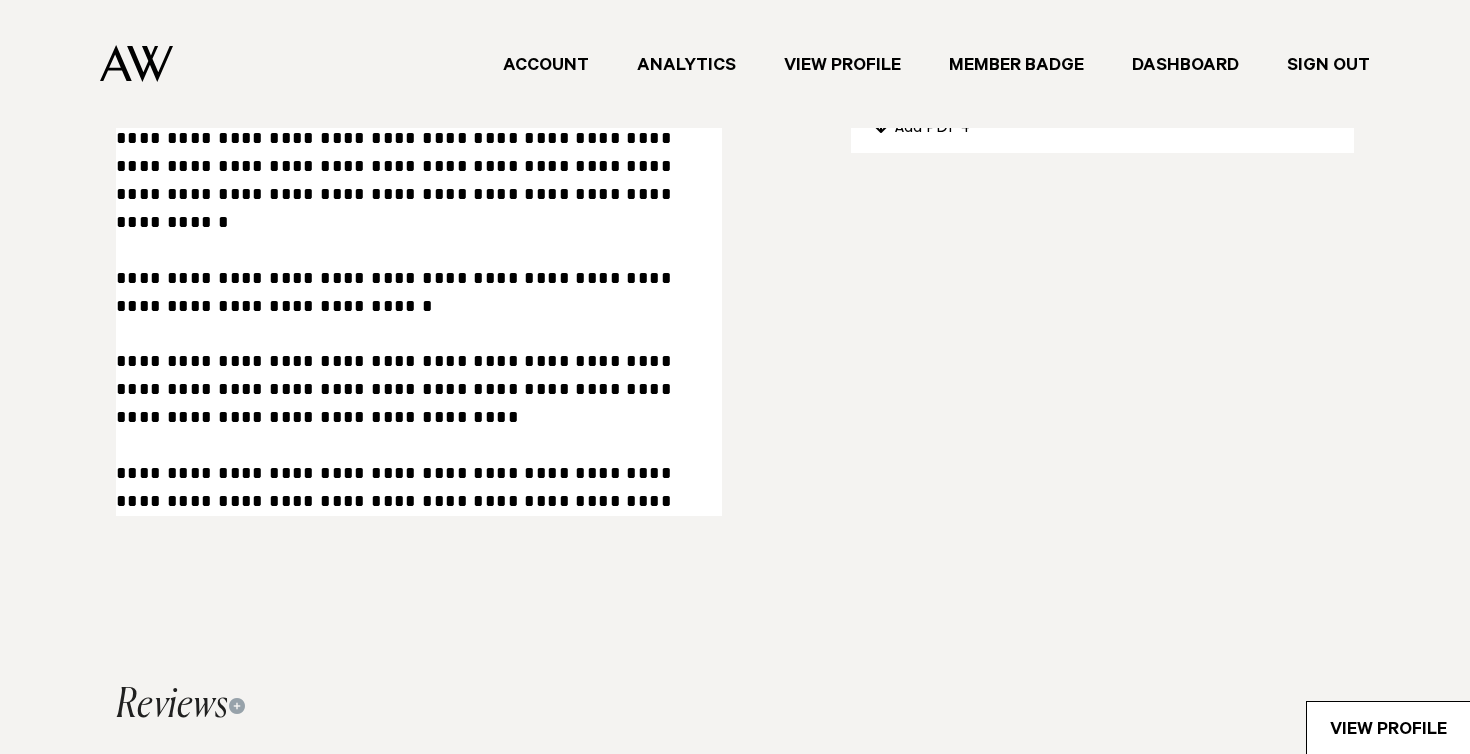 scroll, scrollTop: 1417, scrollLeft: 0, axis: vertical 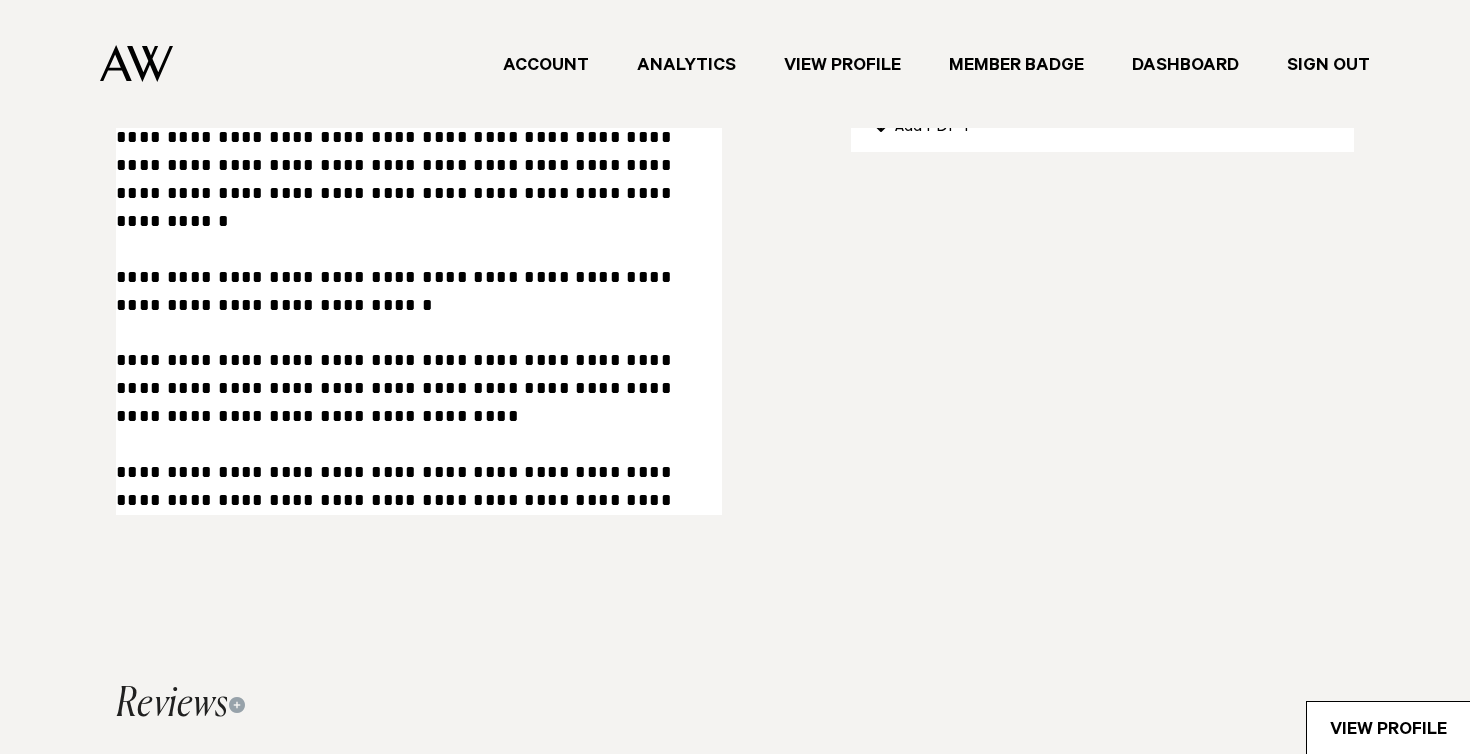 click on "**********" at bounding box center [419, 319] 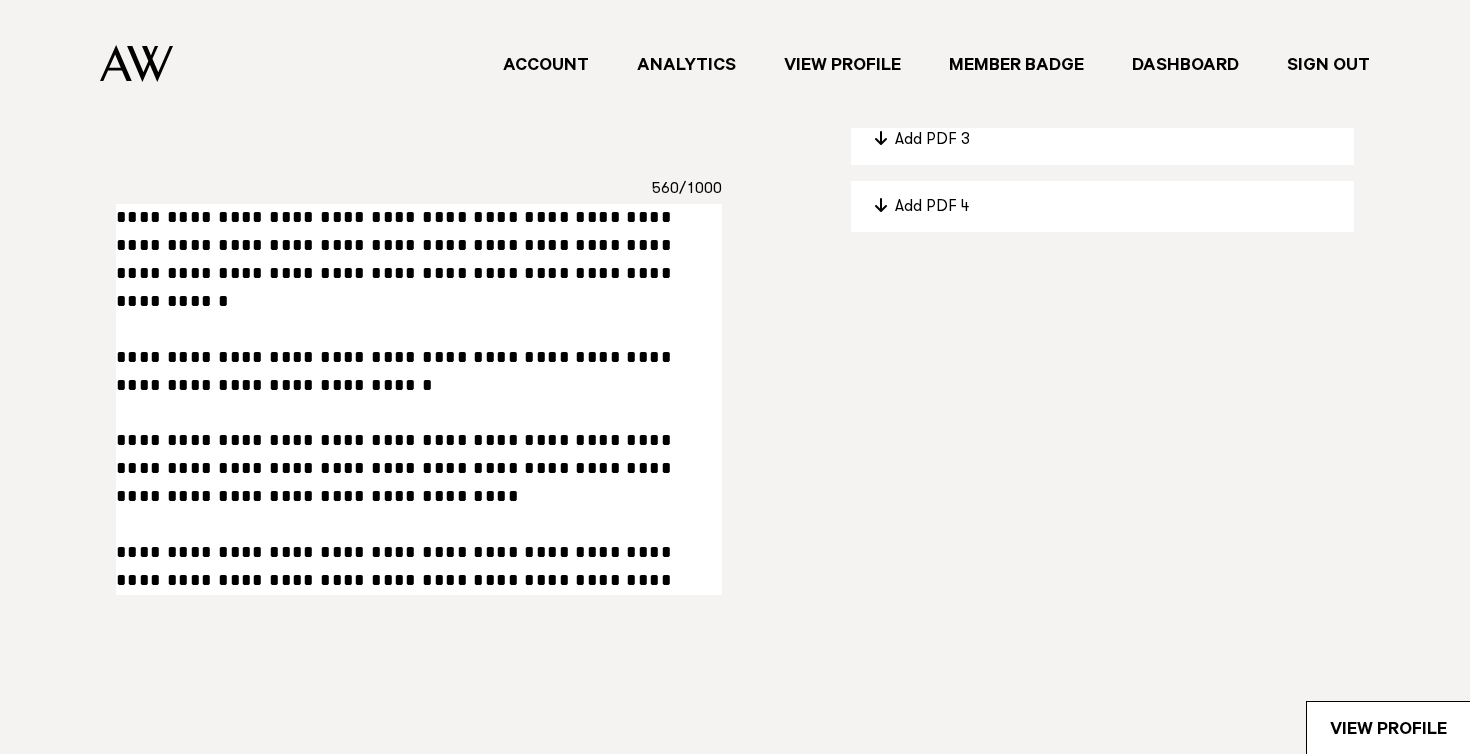 scroll, scrollTop: 1344, scrollLeft: 0, axis: vertical 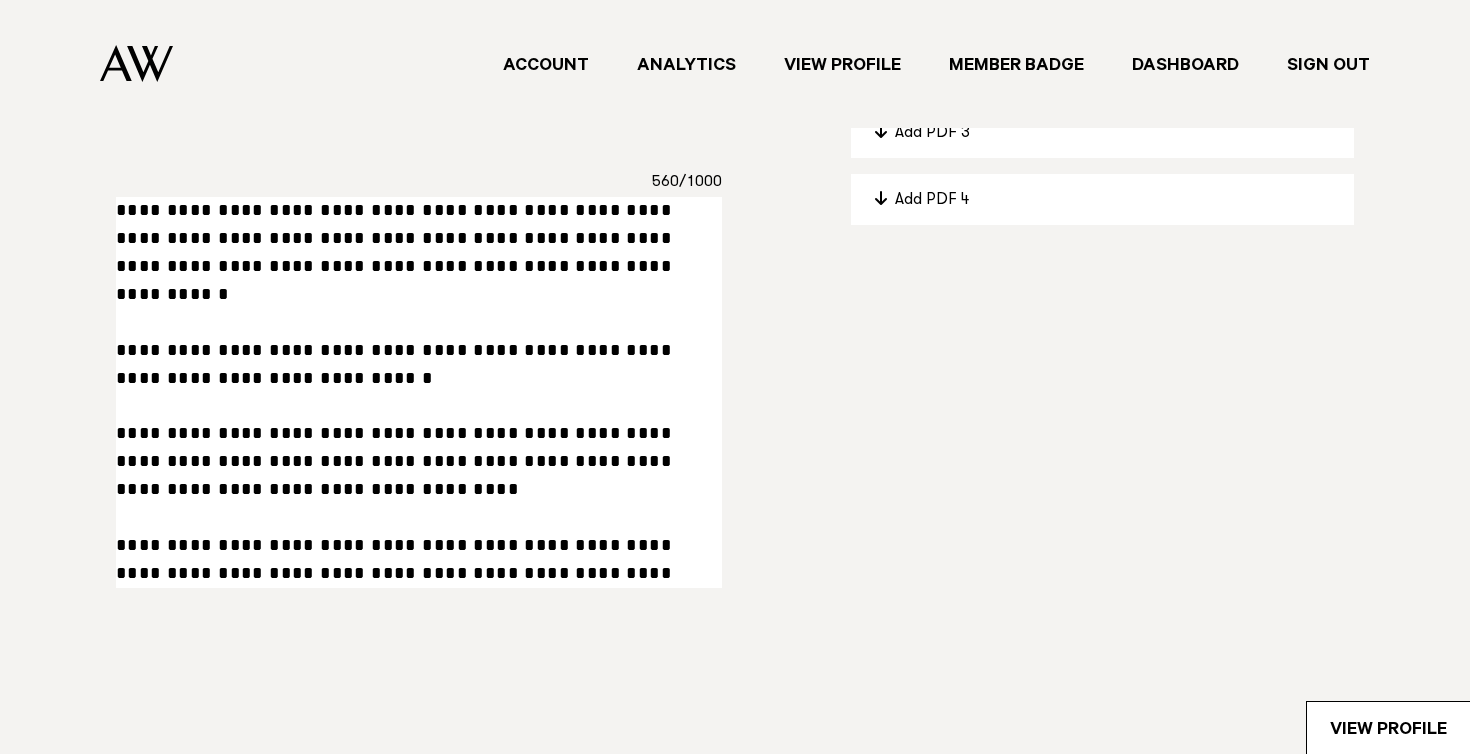 click on "**********" at bounding box center [419, 392] 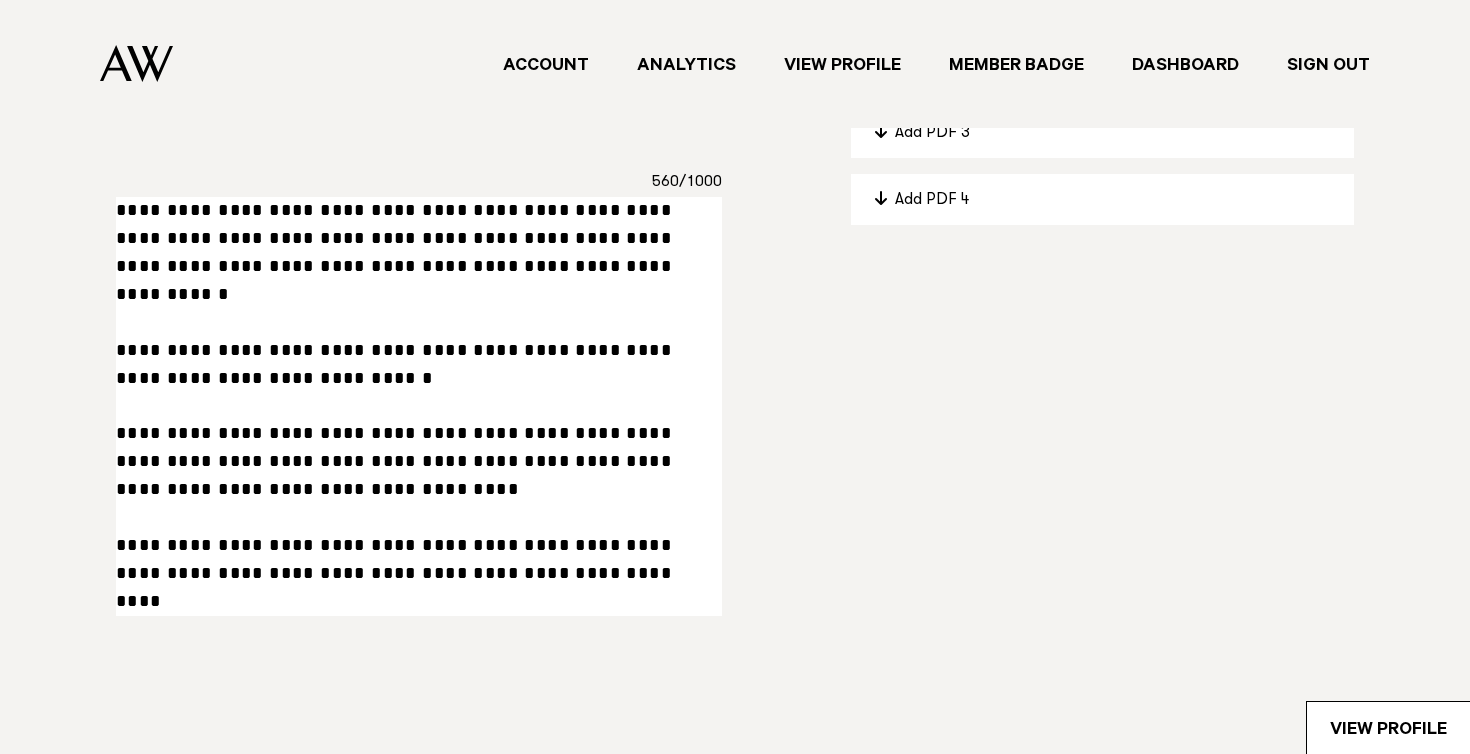 click on "**********" at bounding box center (419, 406) 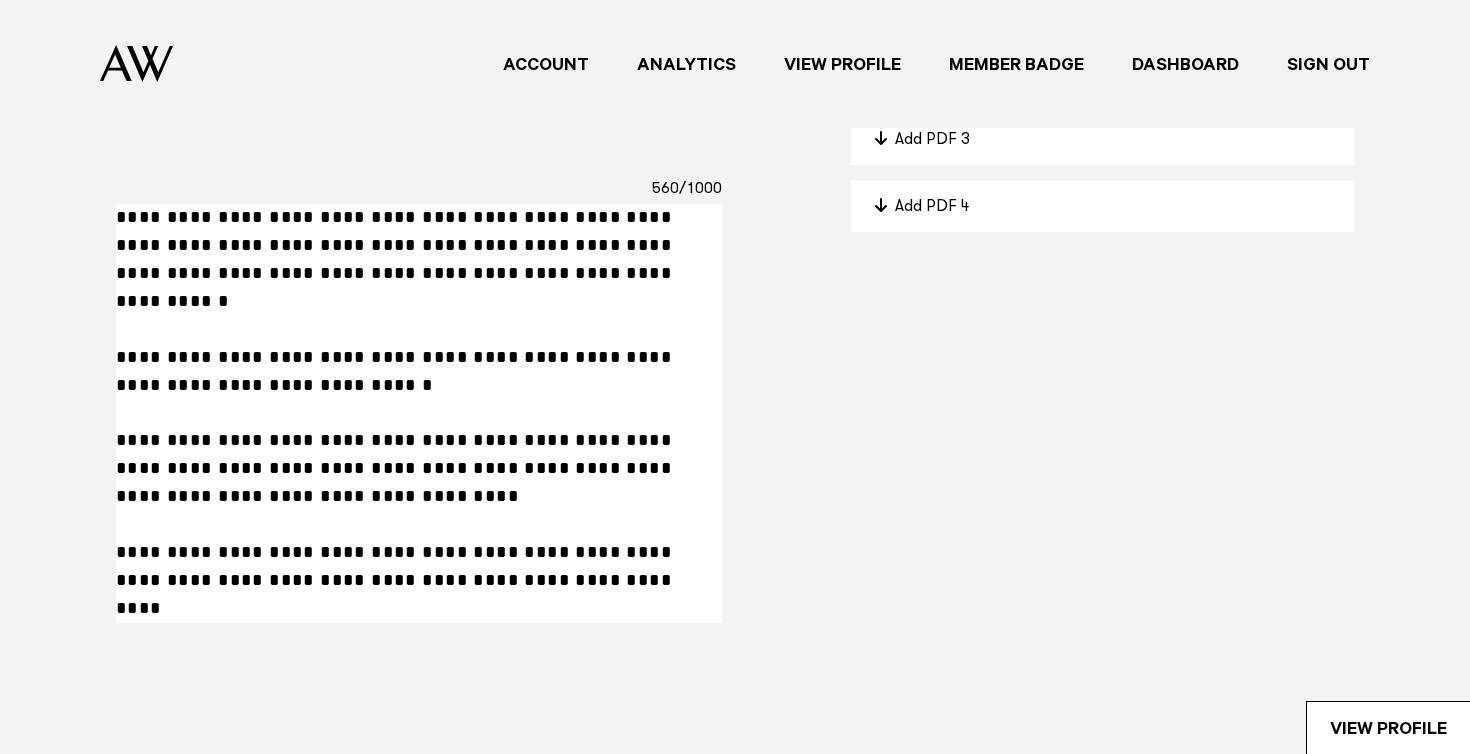 scroll, scrollTop: 1319, scrollLeft: 0, axis: vertical 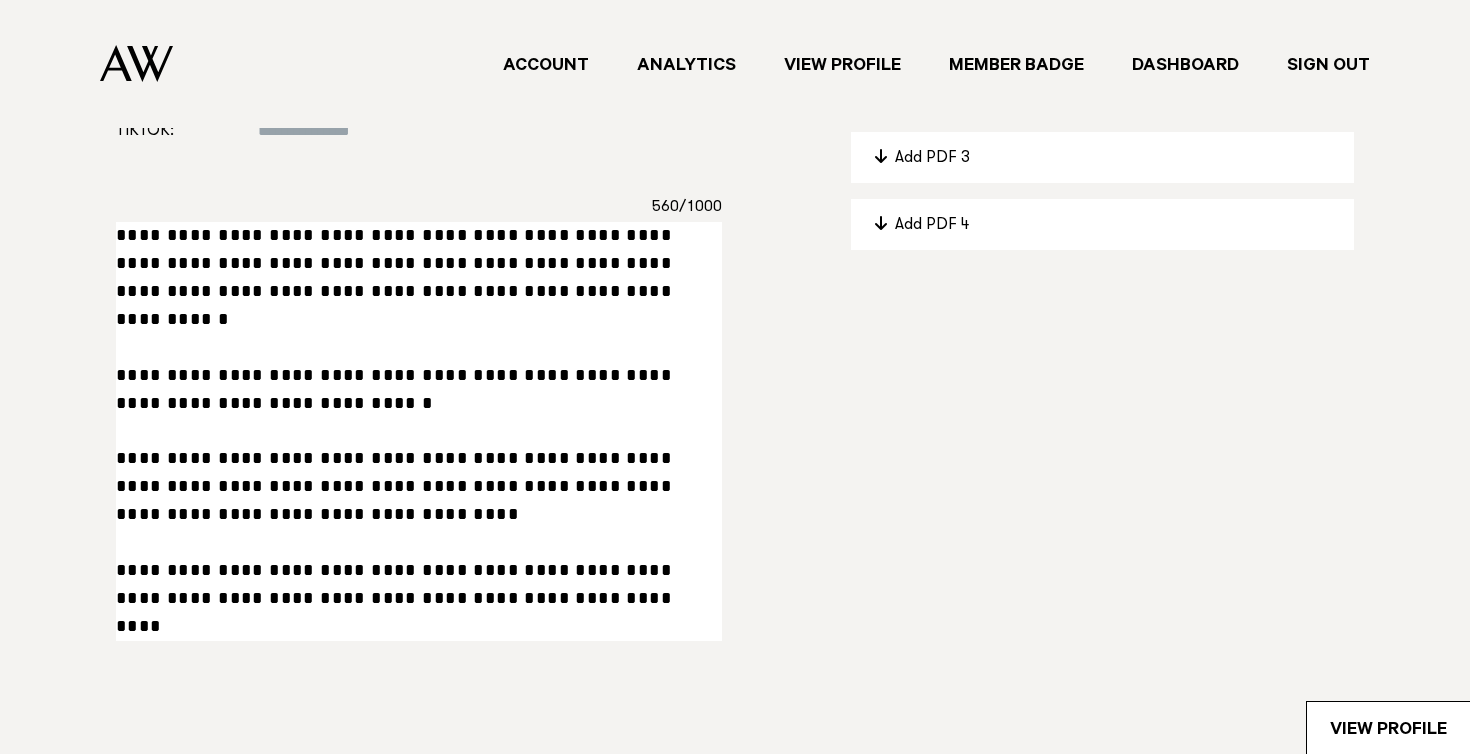 click on "**********" at bounding box center (419, 431) 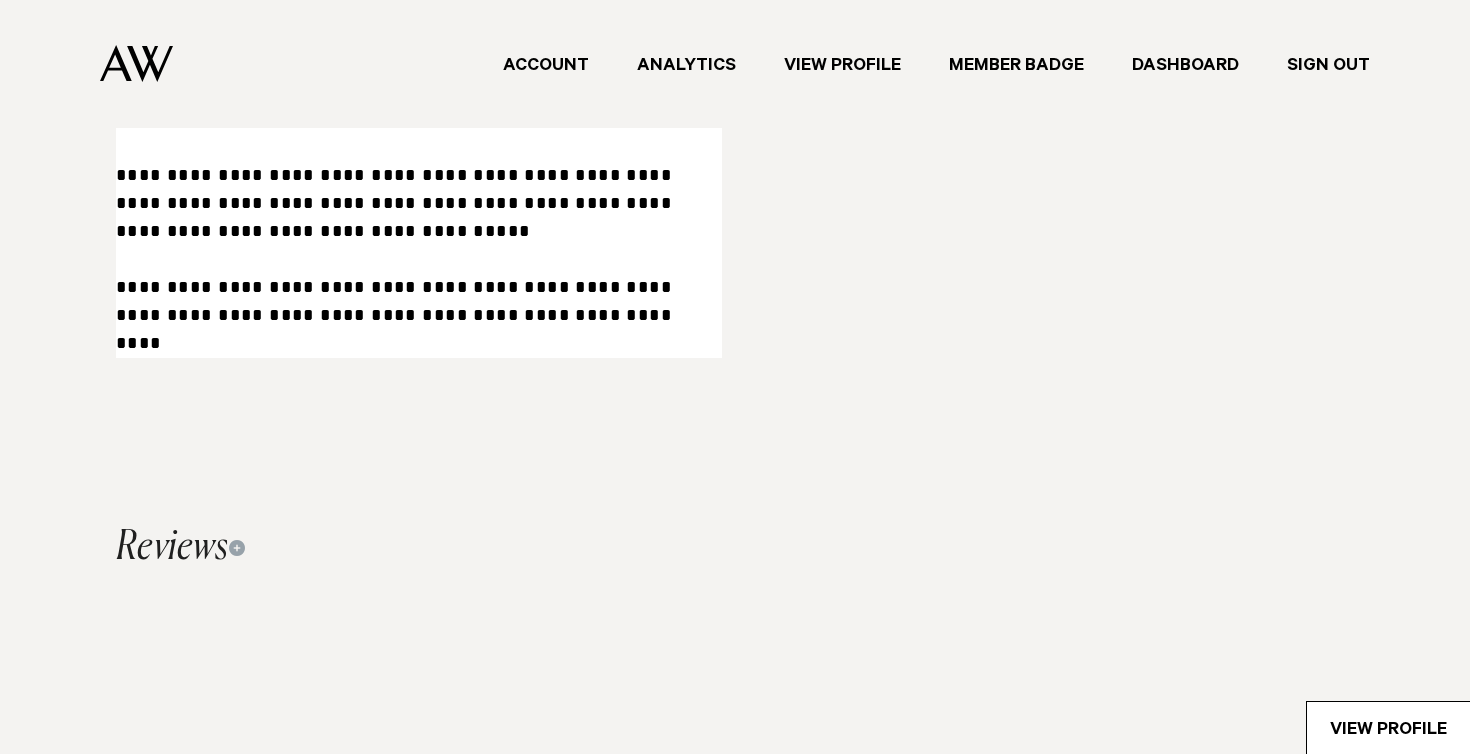 scroll, scrollTop: 1607, scrollLeft: 0, axis: vertical 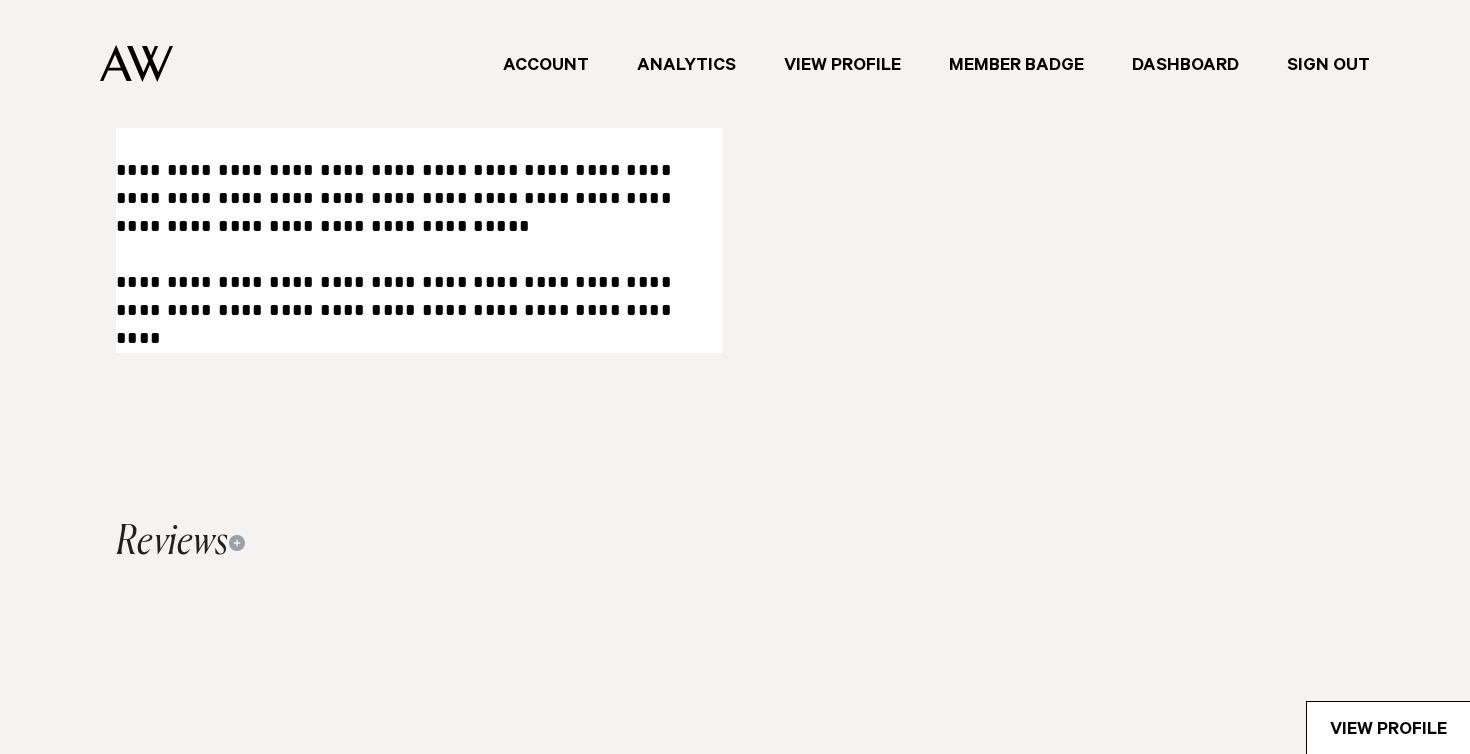 click on "**********" at bounding box center [419, 143] 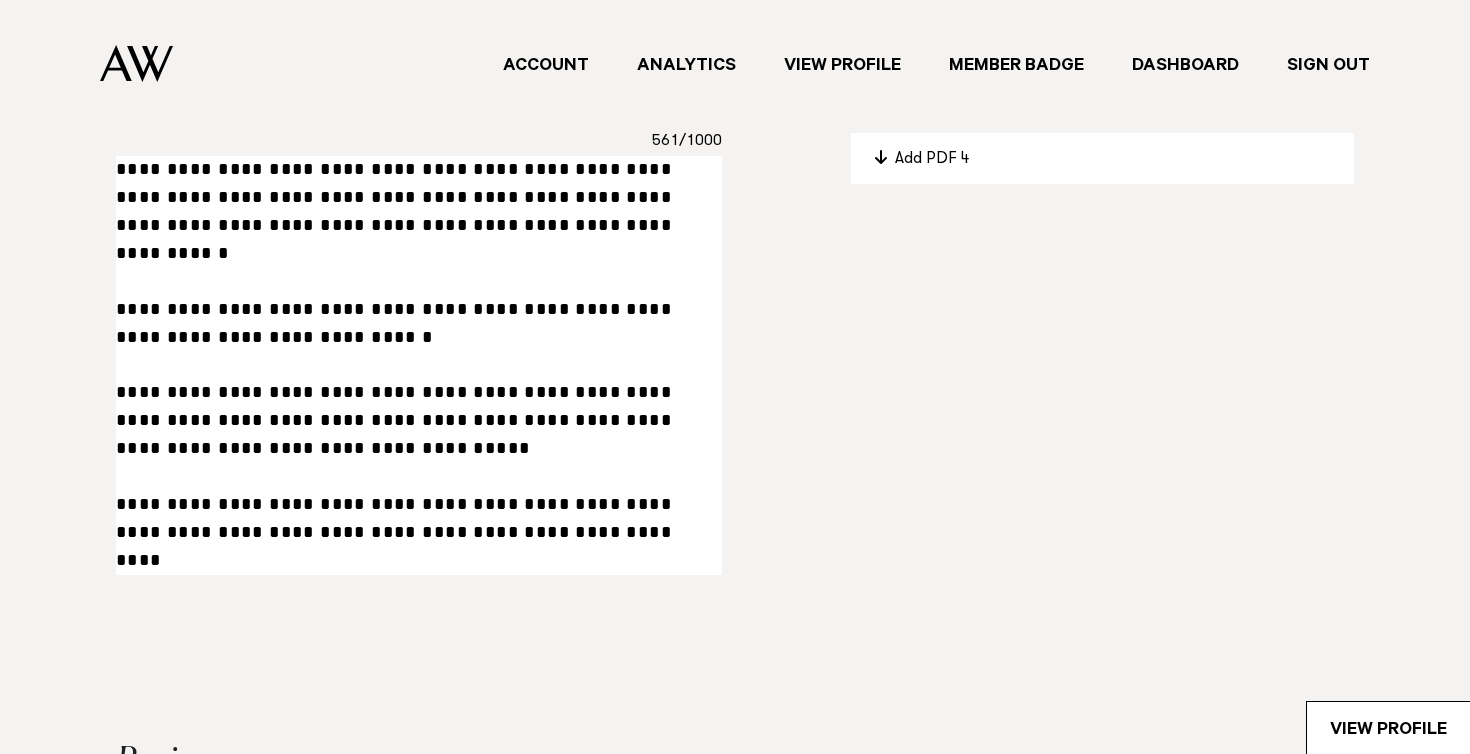 scroll, scrollTop: 1381, scrollLeft: 0, axis: vertical 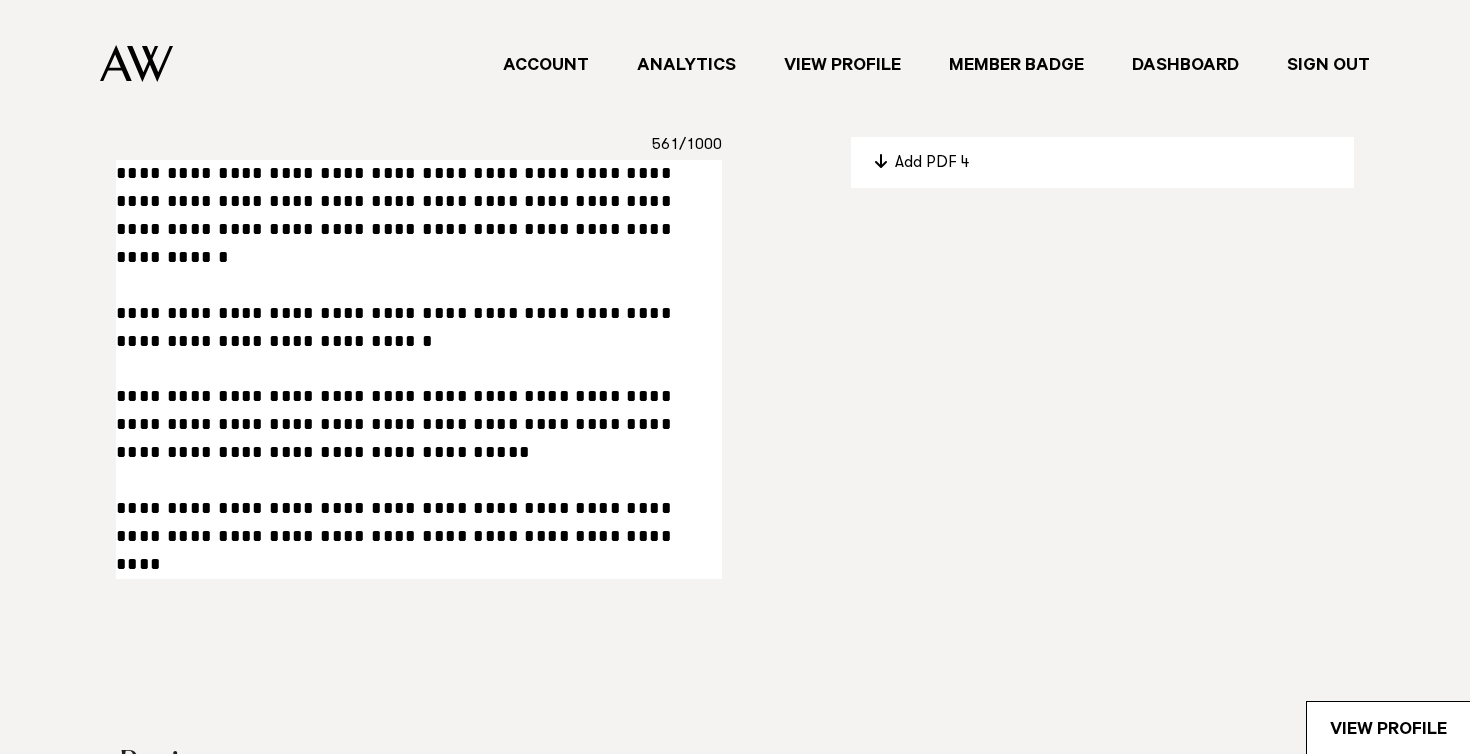 click on "**********" at bounding box center [419, 369] 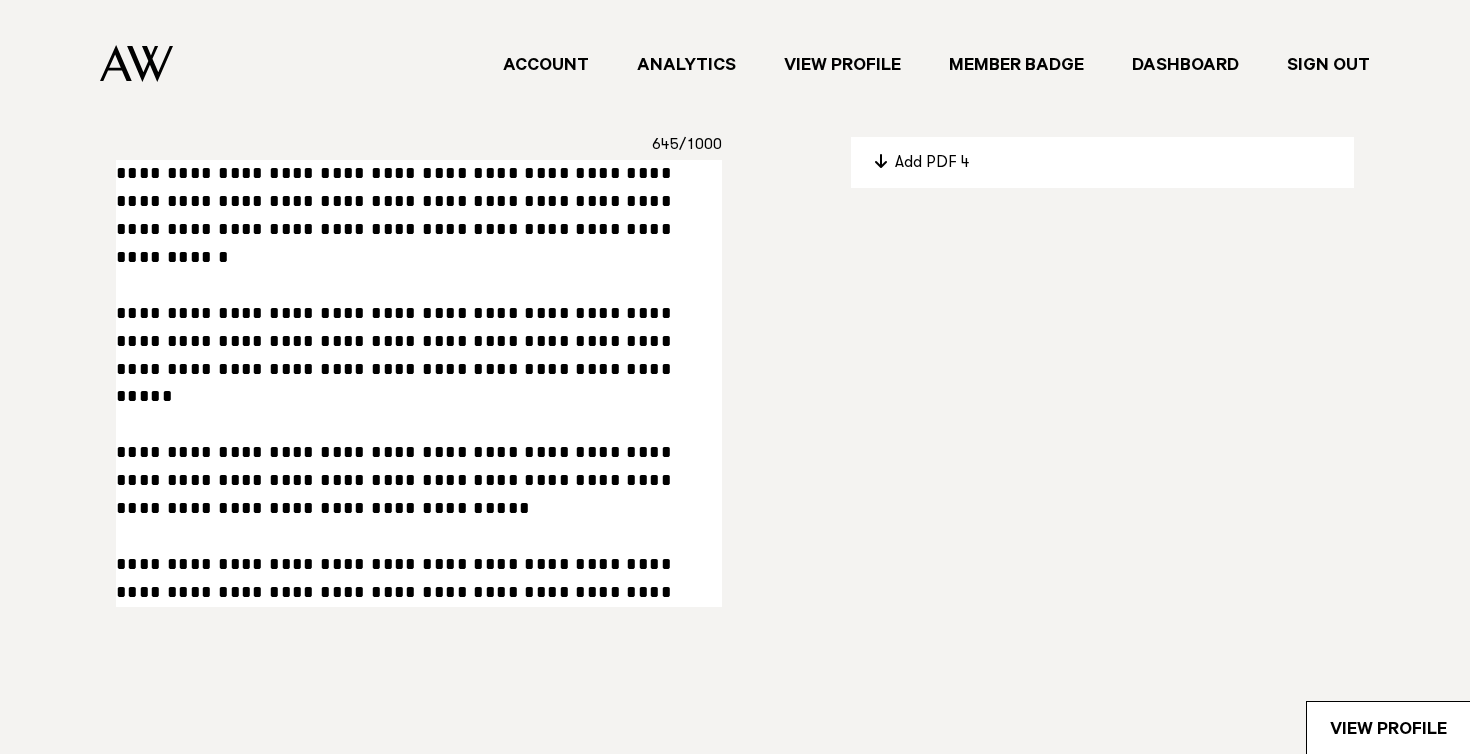 click on "**********" at bounding box center [419, 383] 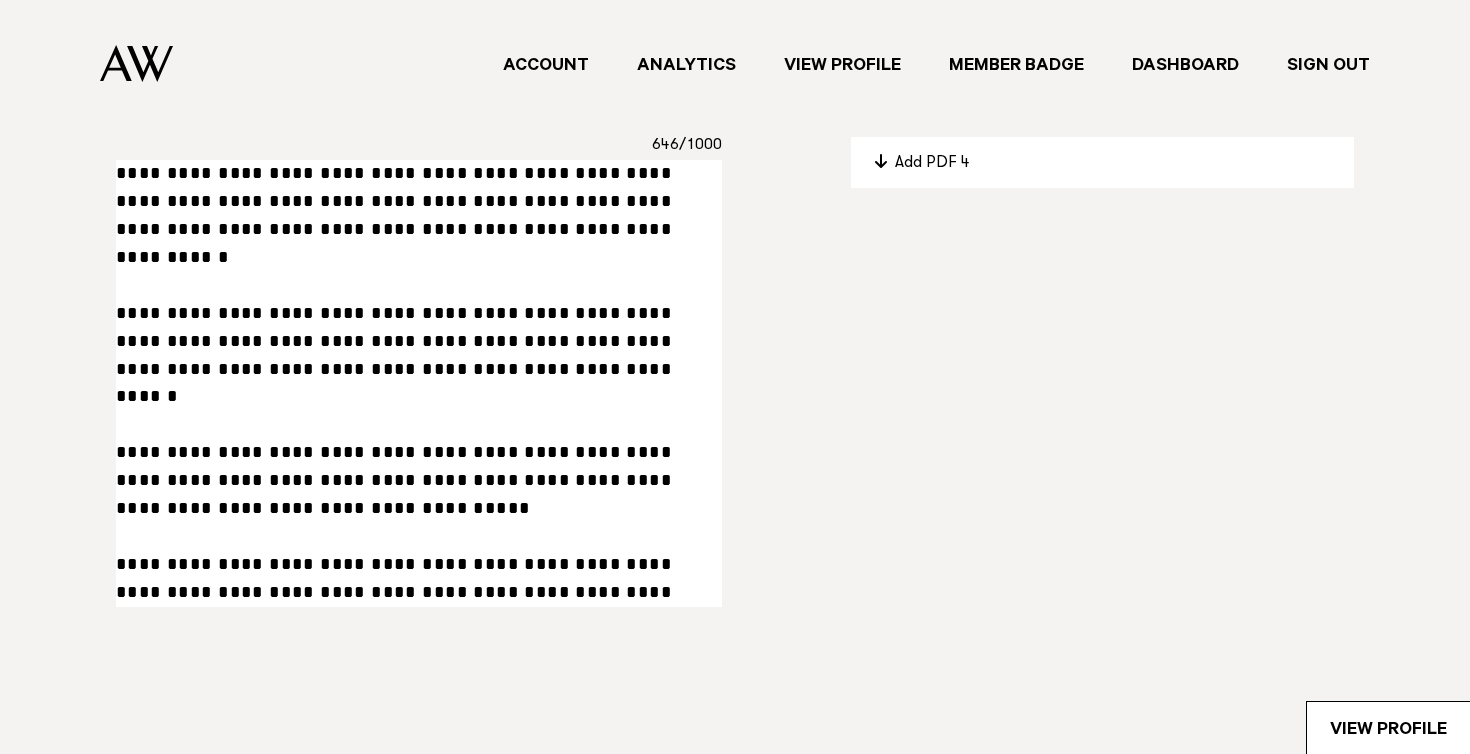 click on "**********" at bounding box center (419, 383) 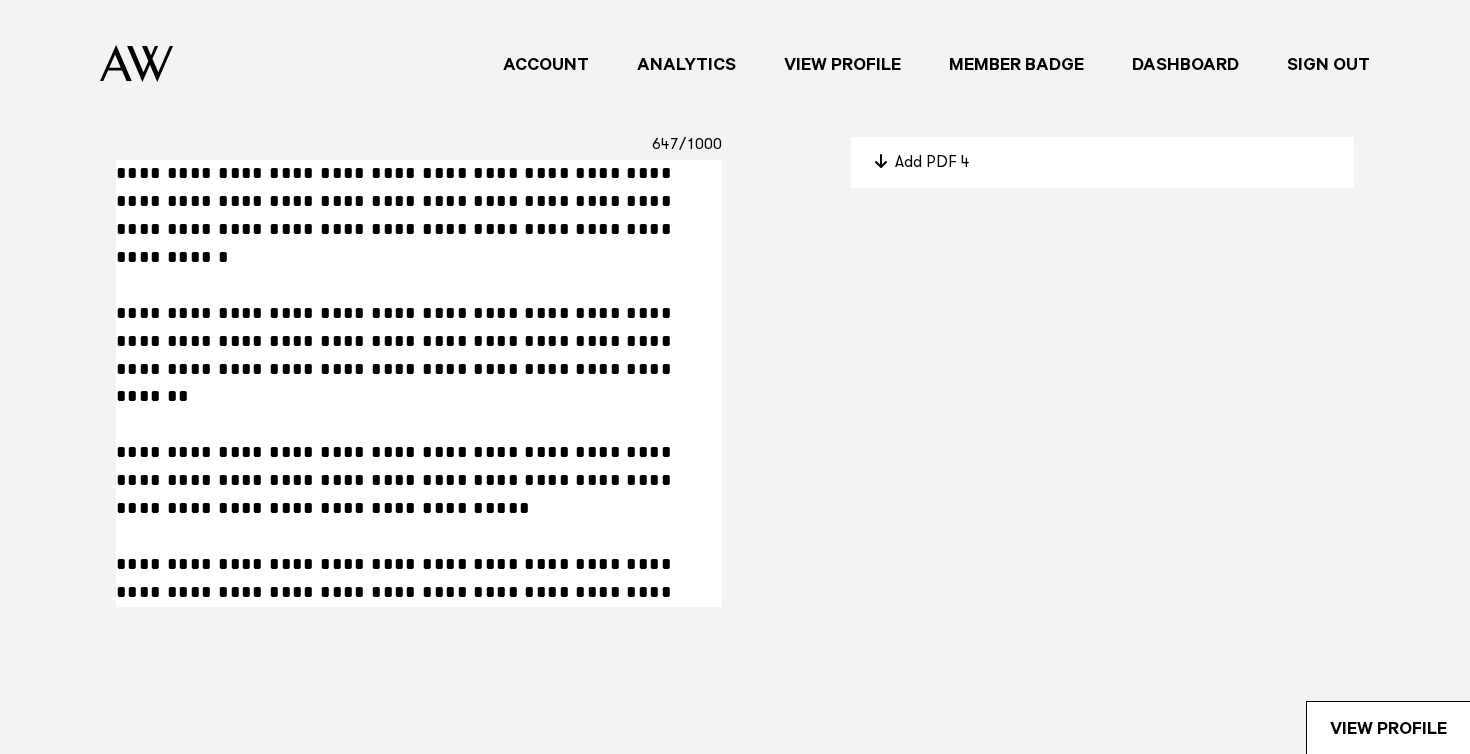 drag, startPoint x: 225, startPoint y: 342, endPoint x: 177, endPoint y: 344, distance: 48.04165 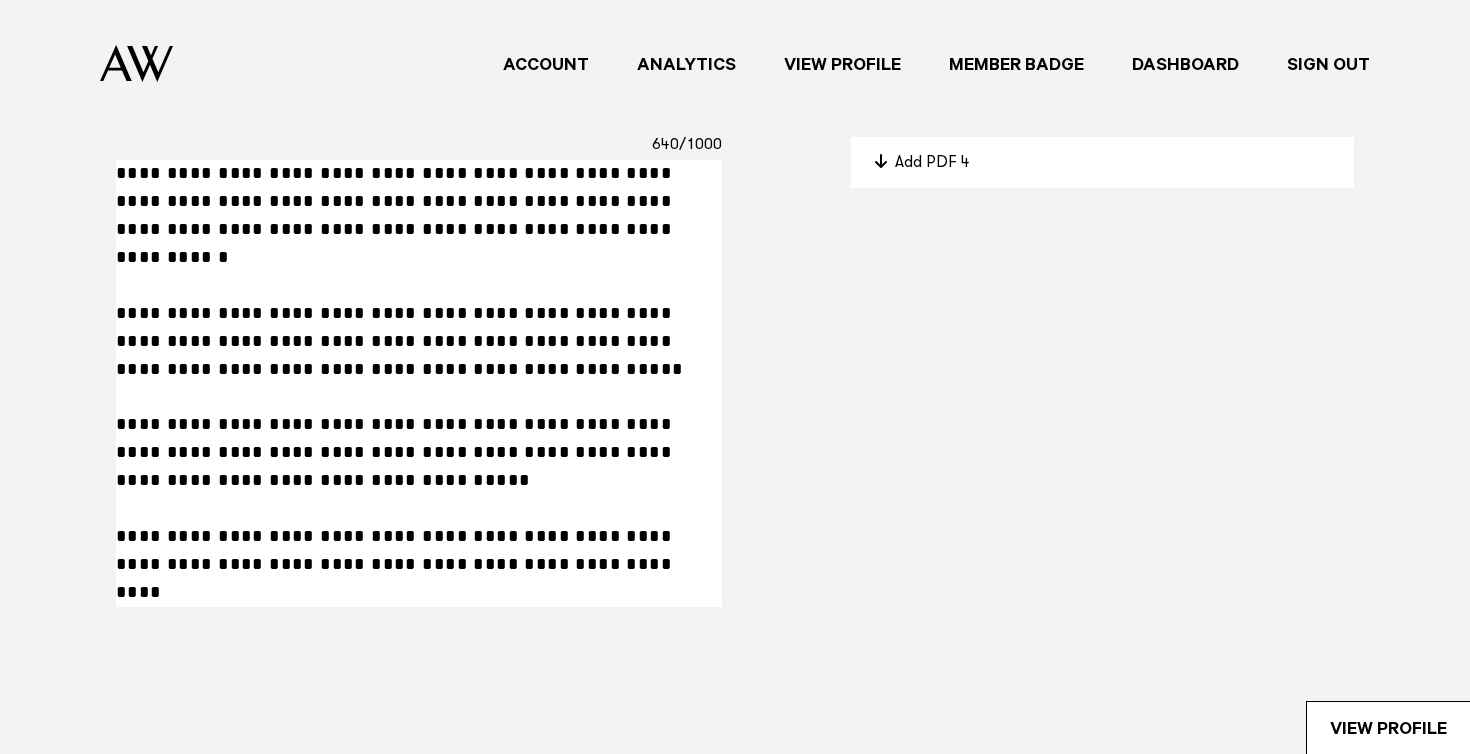 drag, startPoint x: 301, startPoint y: 339, endPoint x: 115, endPoint y: 283, distance: 194.24727 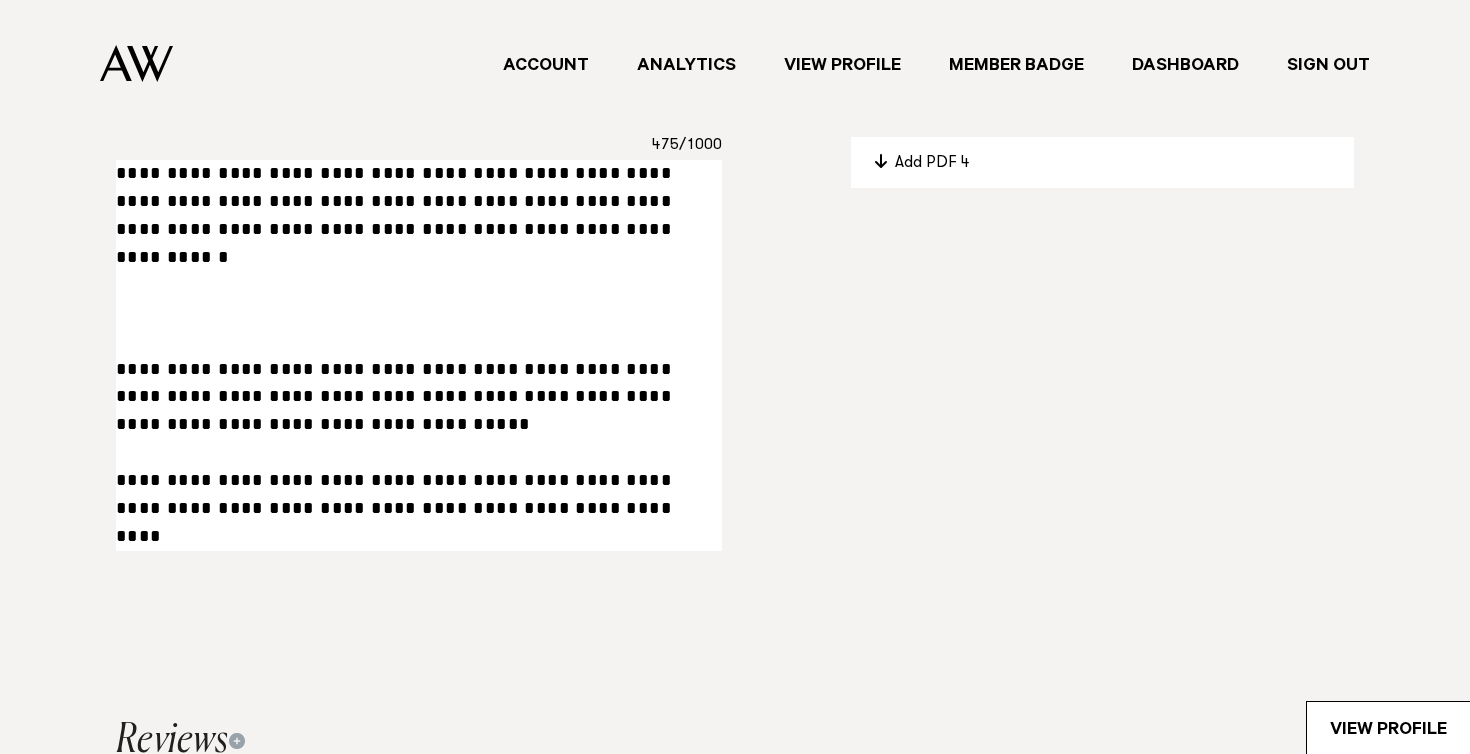 paste on "**********" 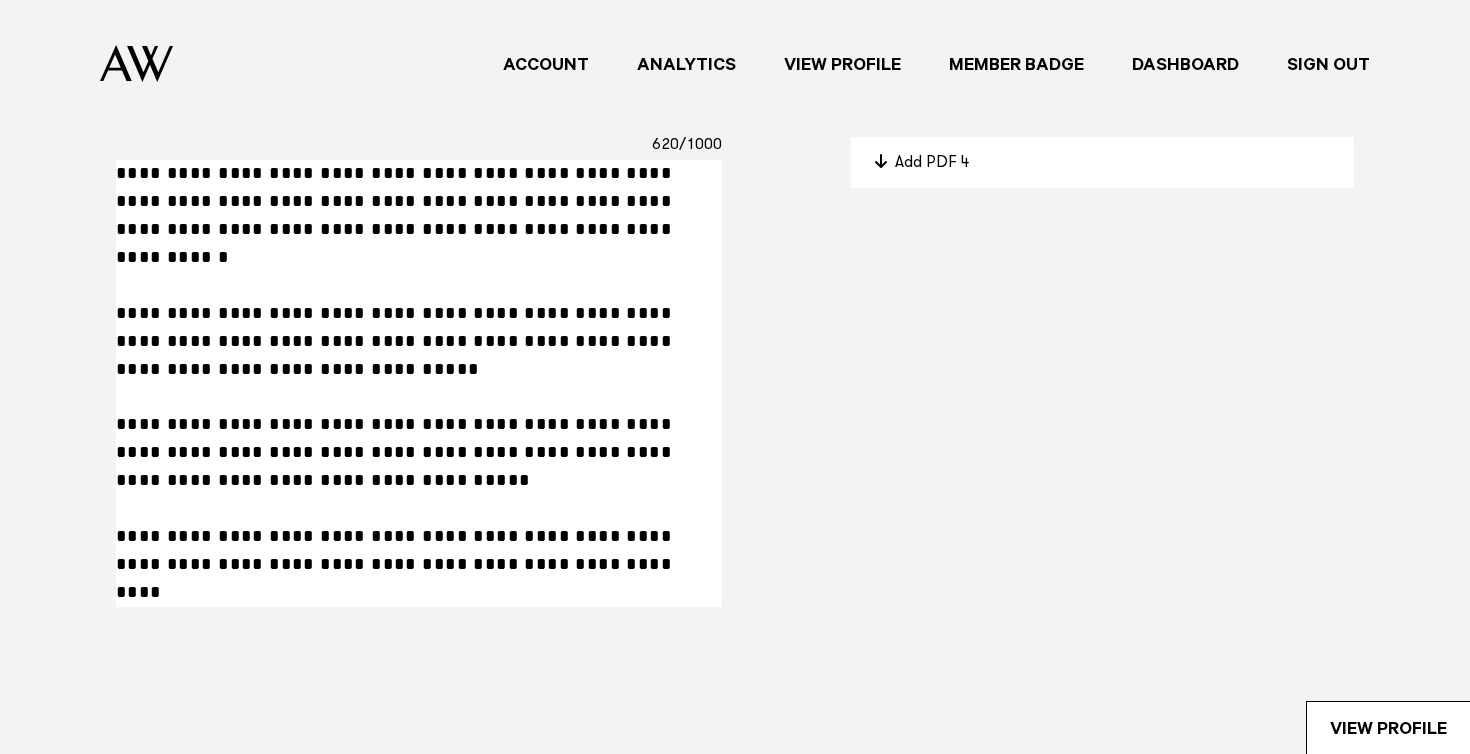 click on "**********" at bounding box center (419, 383) 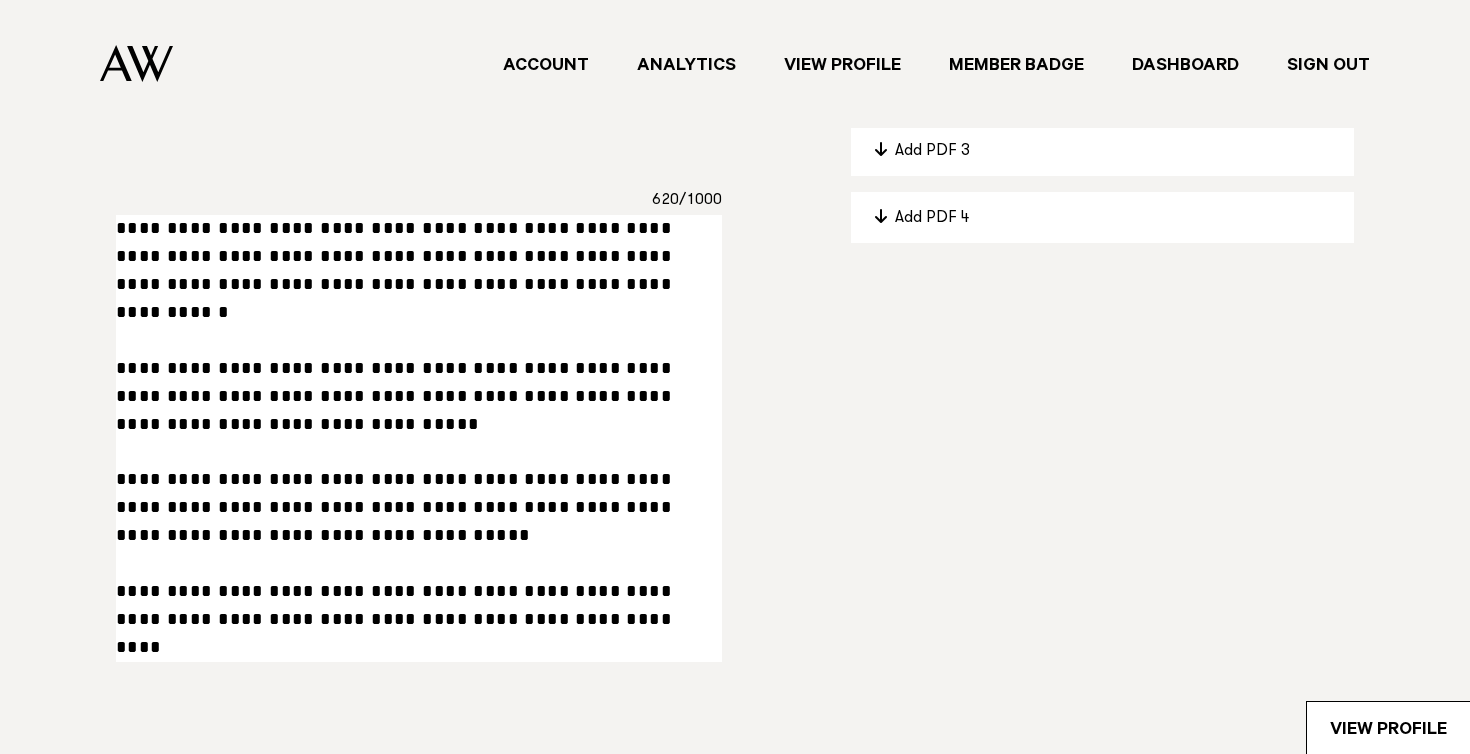 scroll, scrollTop: 1327, scrollLeft: 0, axis: vertical 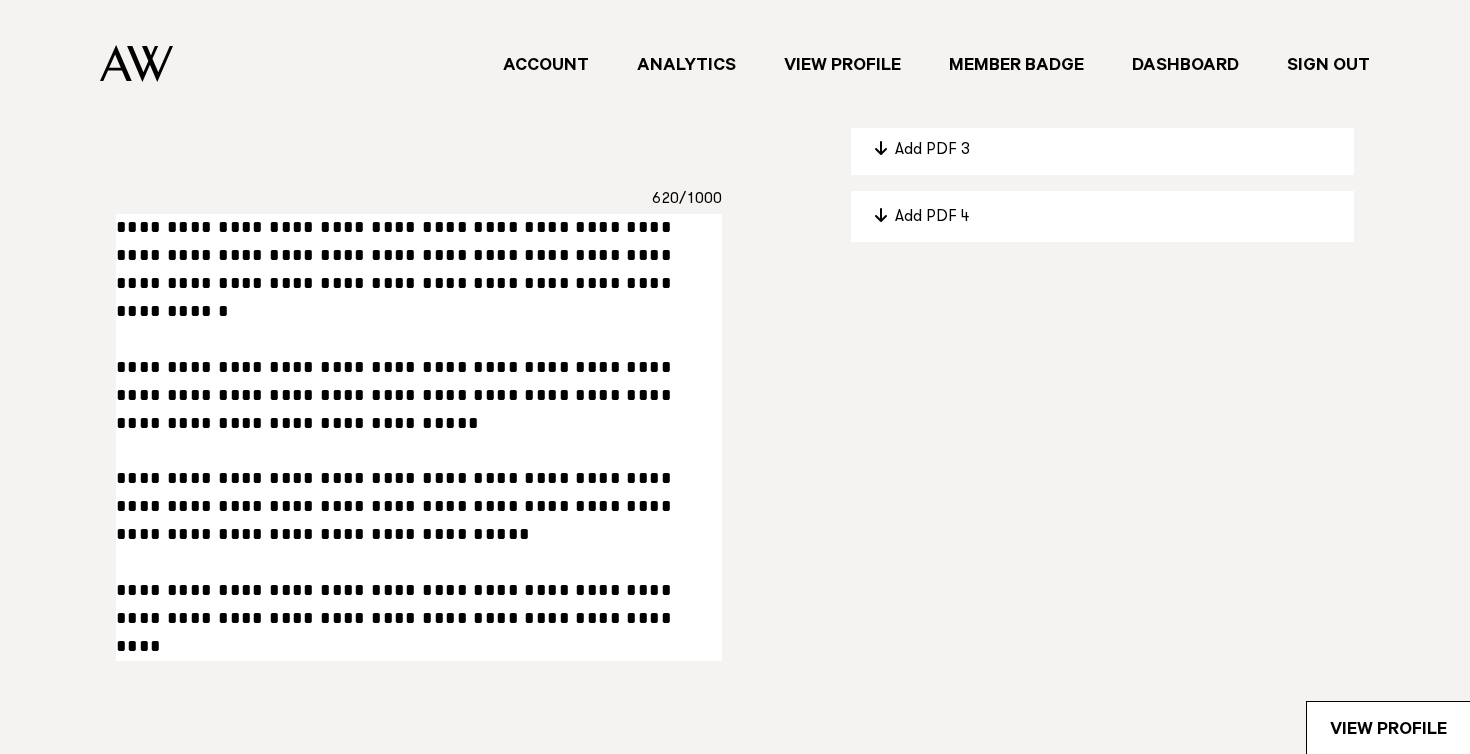 drag, startPoint x: 360, startPoint y: 643, endPoint x: 110, endPoint y: 201, distance: 507.8031 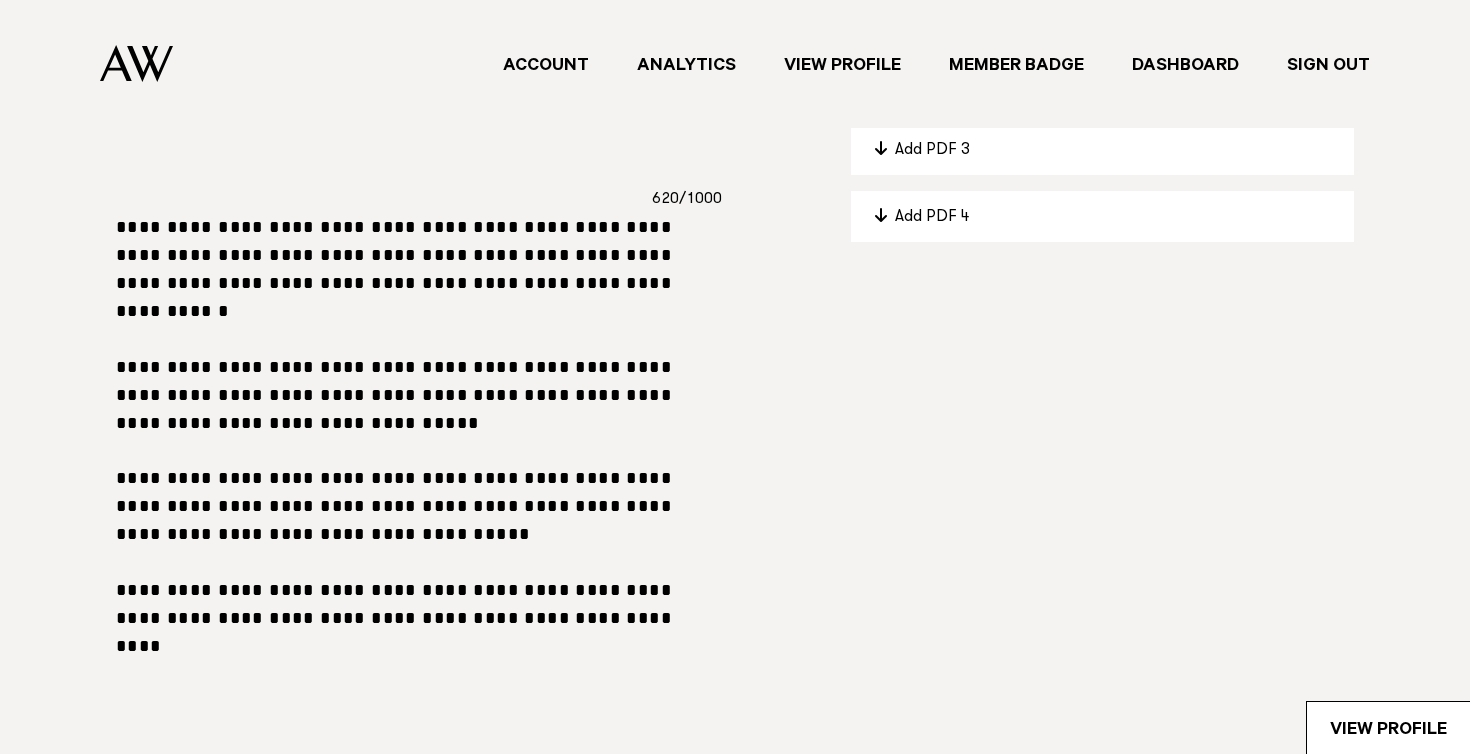 click on "Downloads
Add PDF 1
Add PDF 2
Add PDF 3
Add PDF 4" at bounding box center (1102, 336) 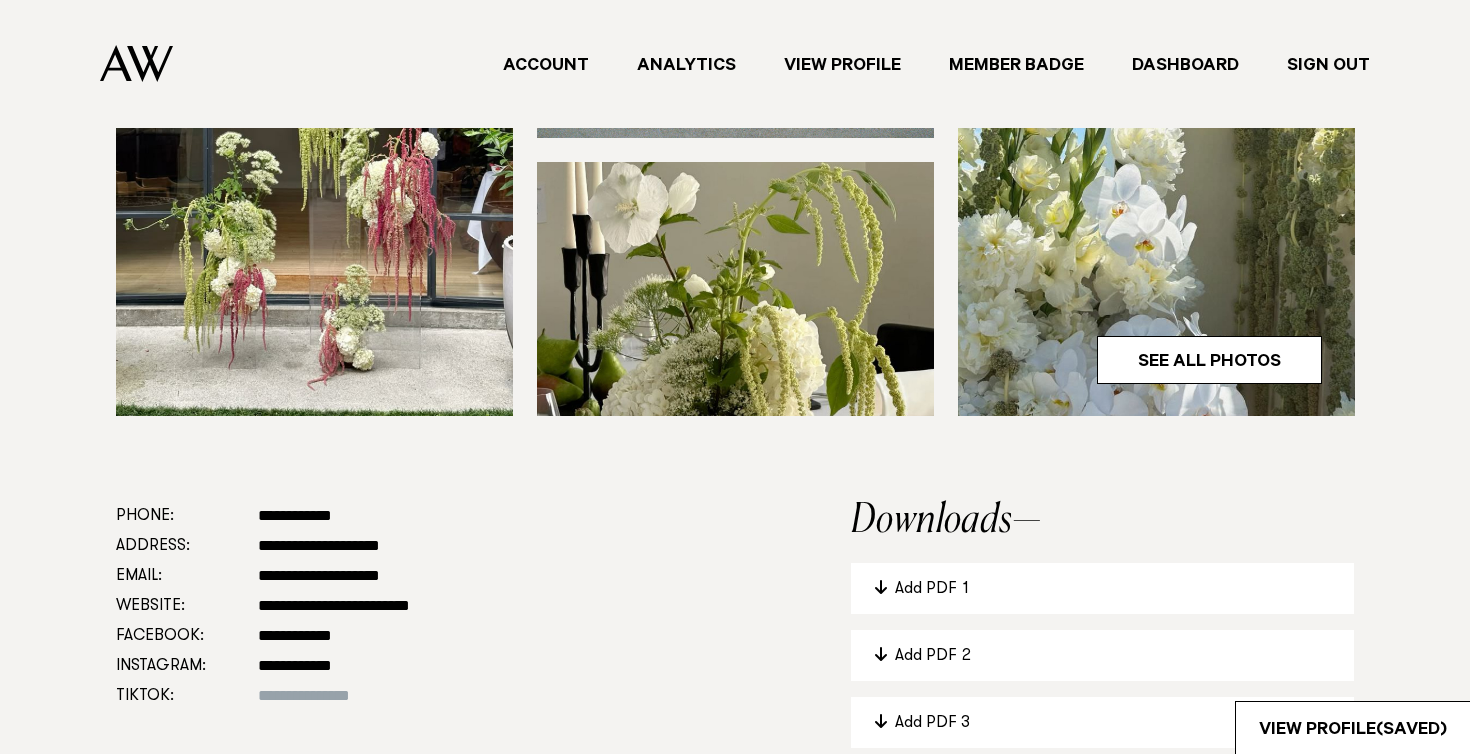 scroll, scrollTop: 0, scrollLeft: 0, axis: both 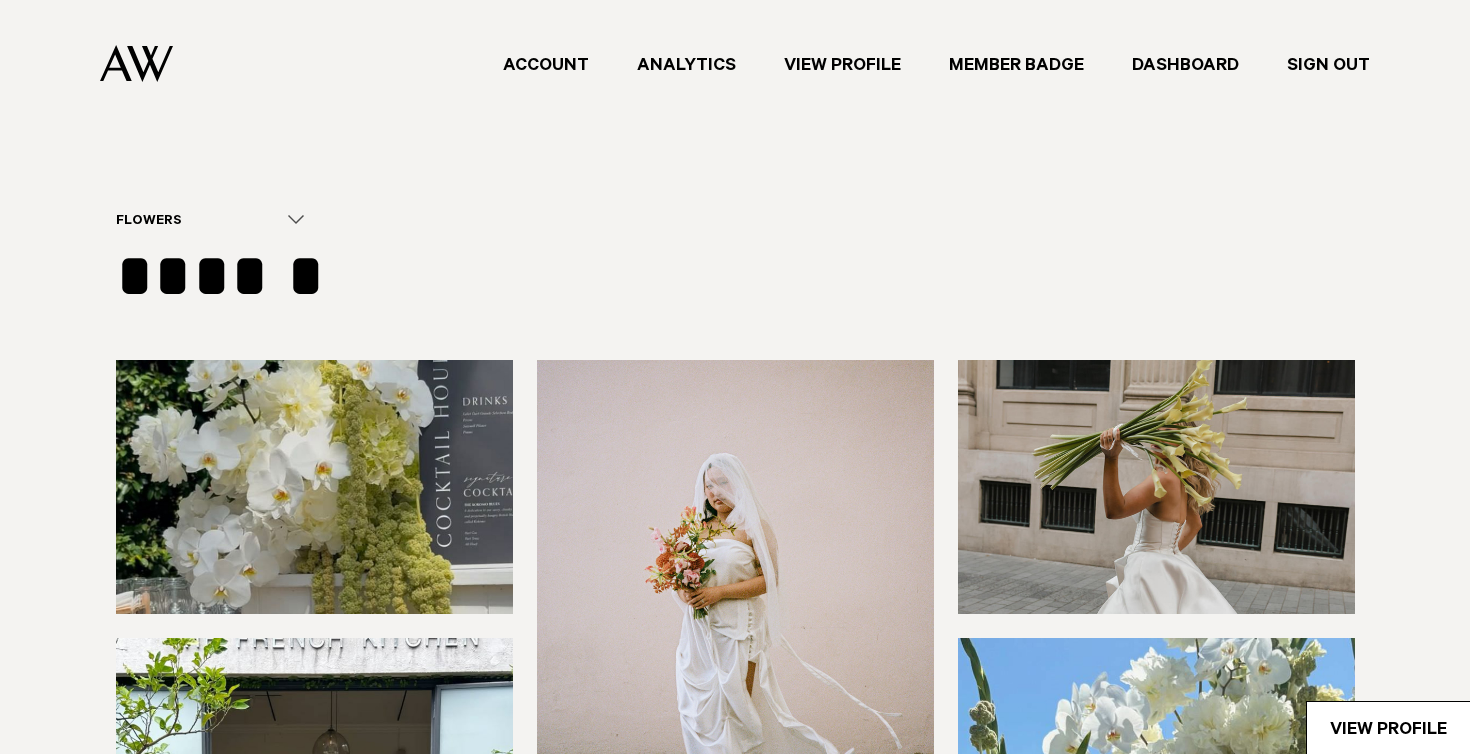 click on "Account" at bounding box center (546, 64) 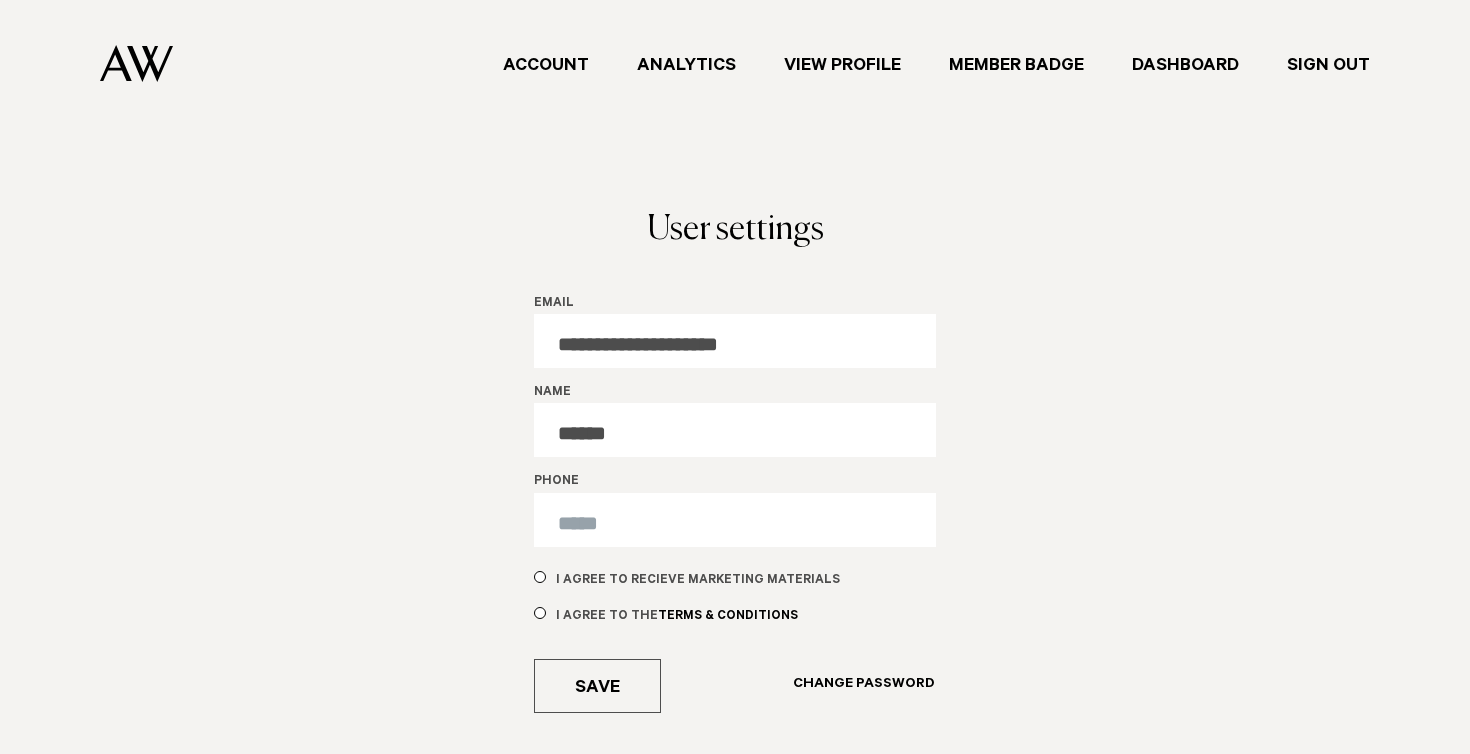 scroll, scrollTop: 0, scrollLeft: 0, axis: both 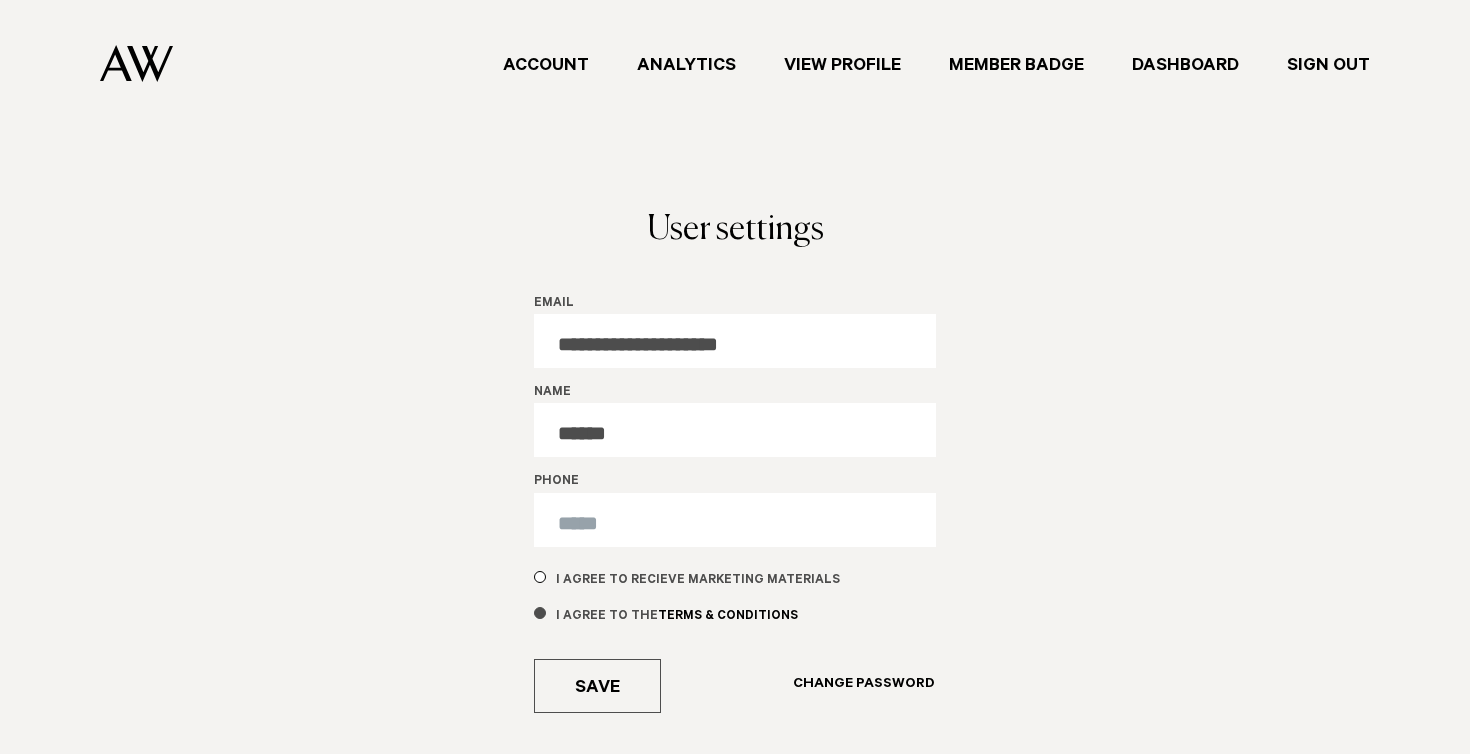 click at bounding box center [540, 613] 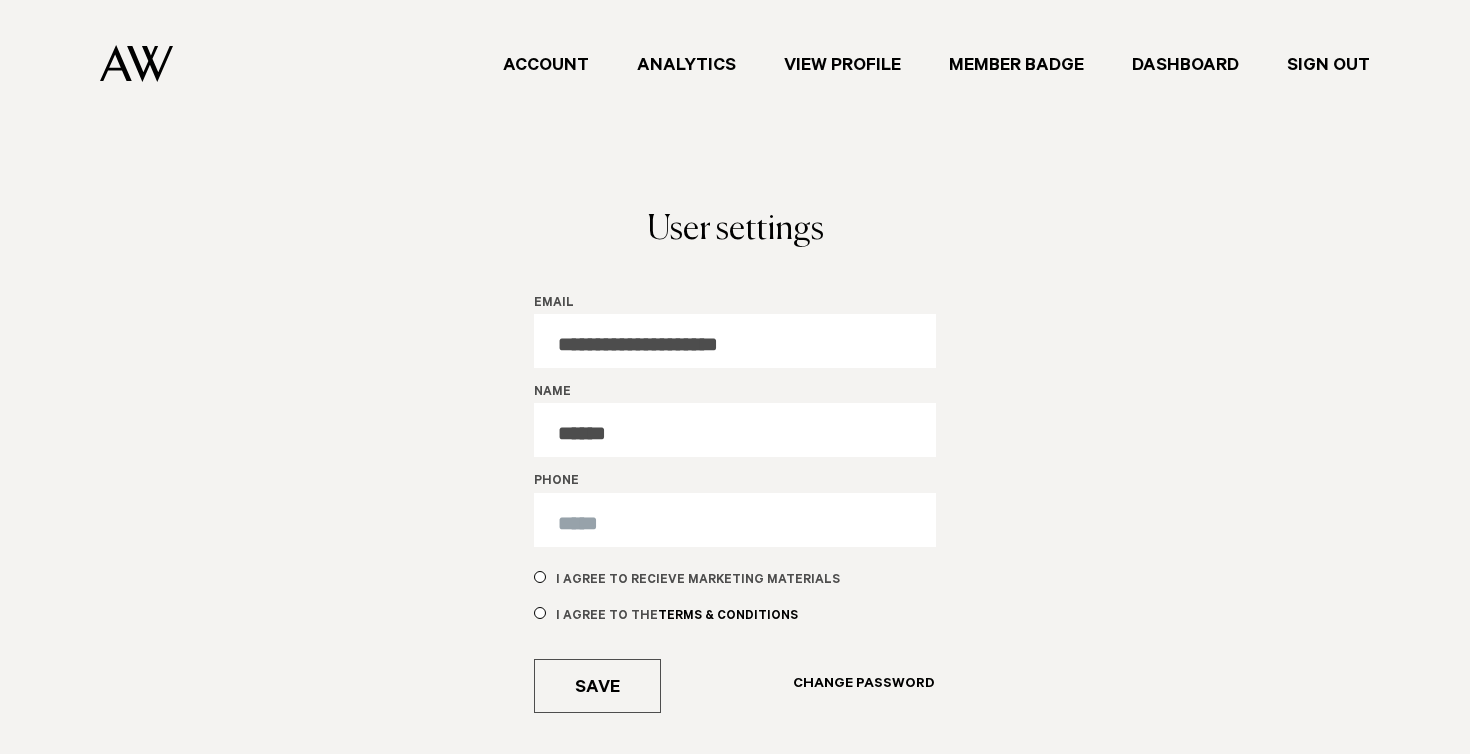 click at bounding box center (735, 520) 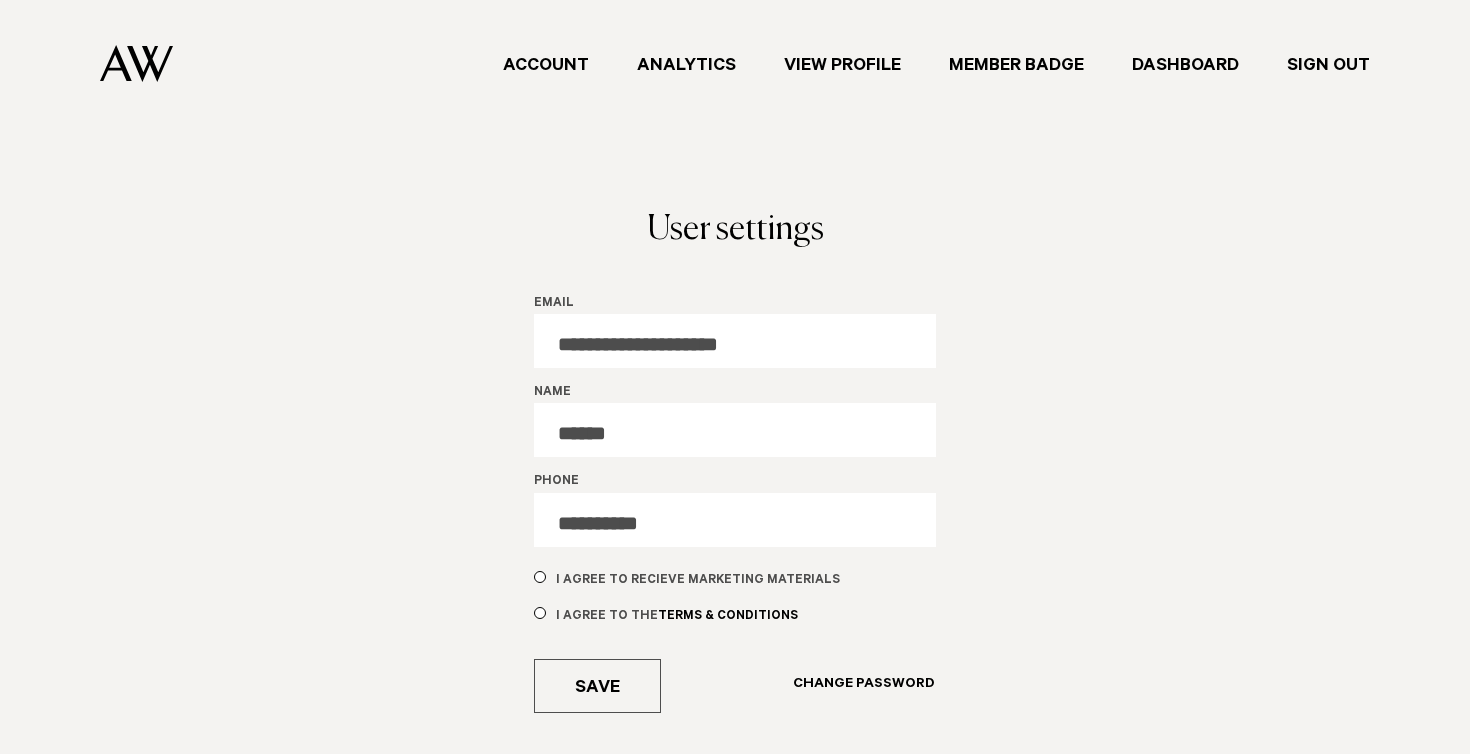 type on "**********" 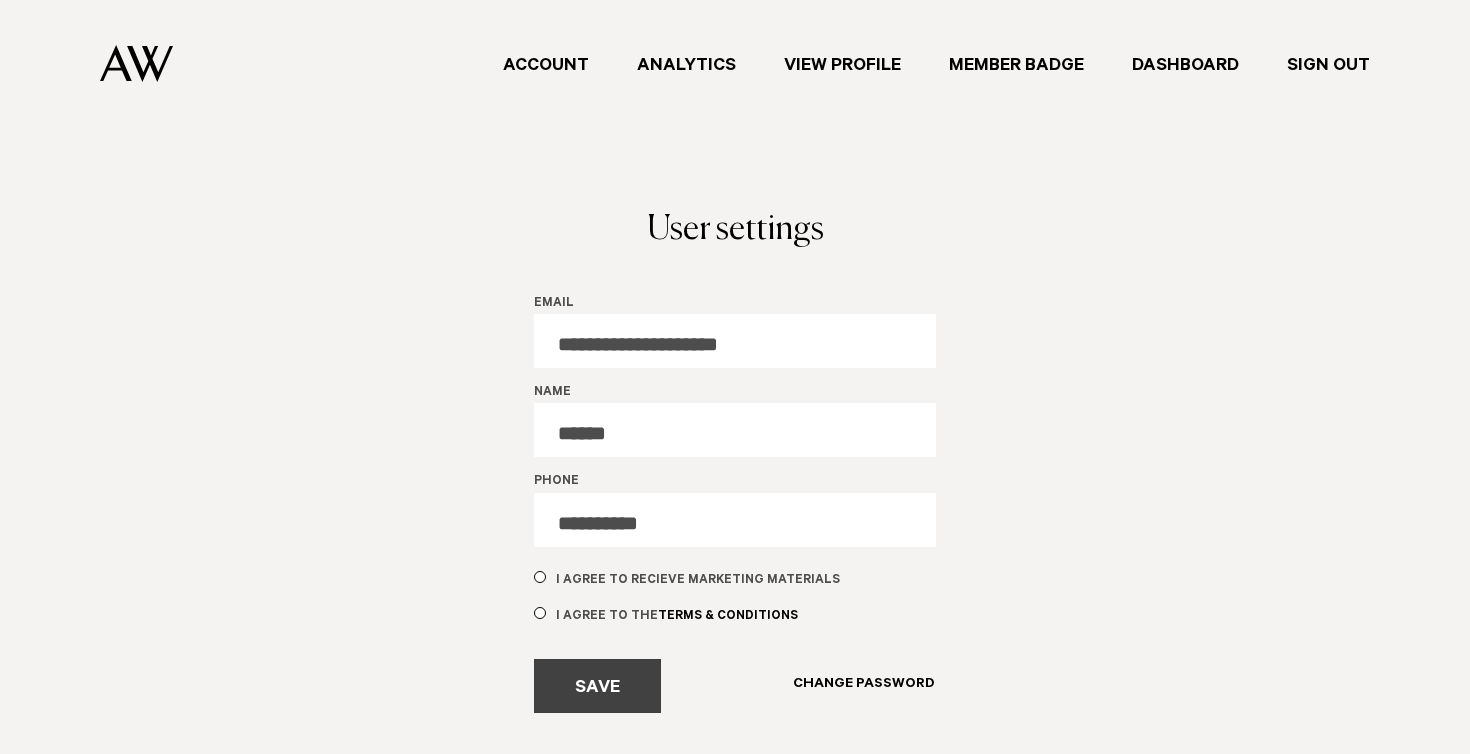 click on "Save" at bounding box center (597, 686) 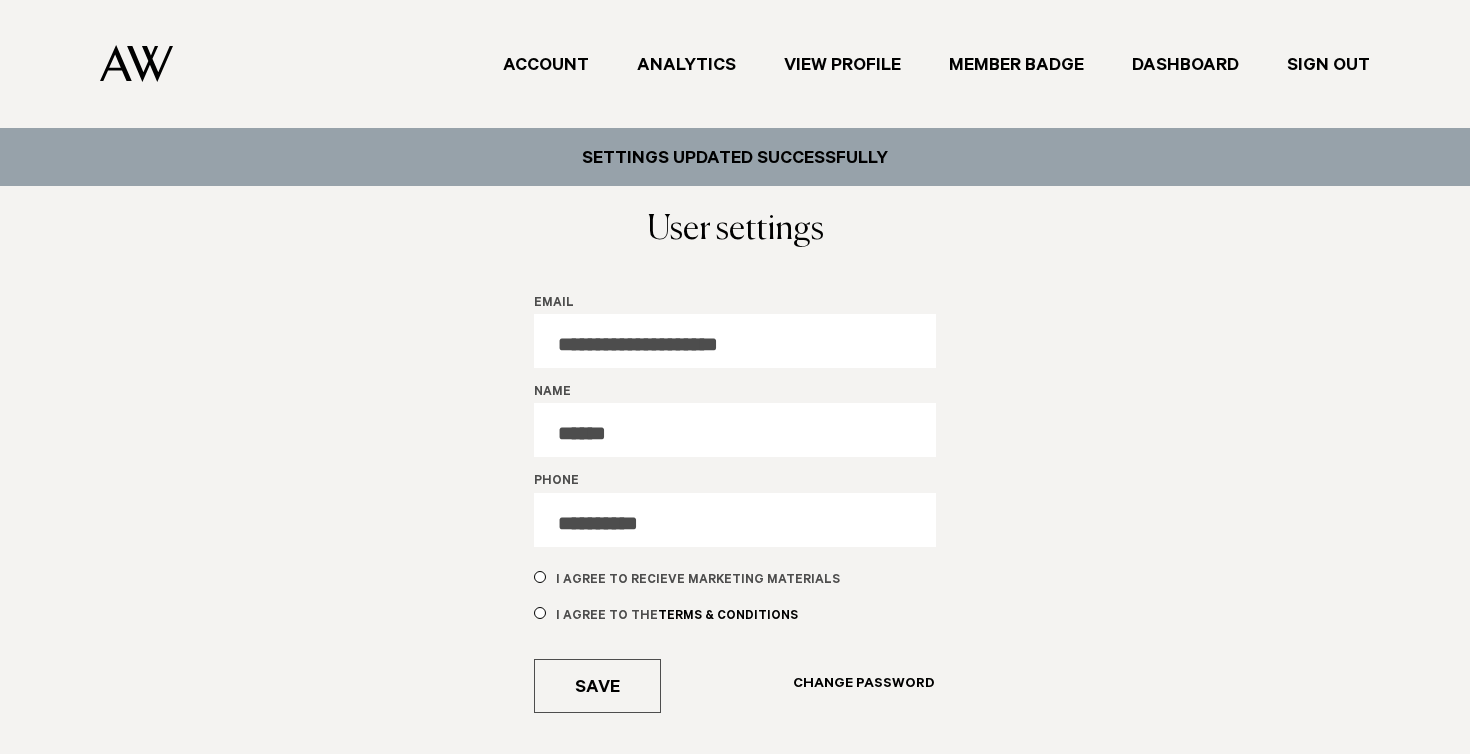 scroll, scrollTop: 0, scrollLeft: 0, axis: both 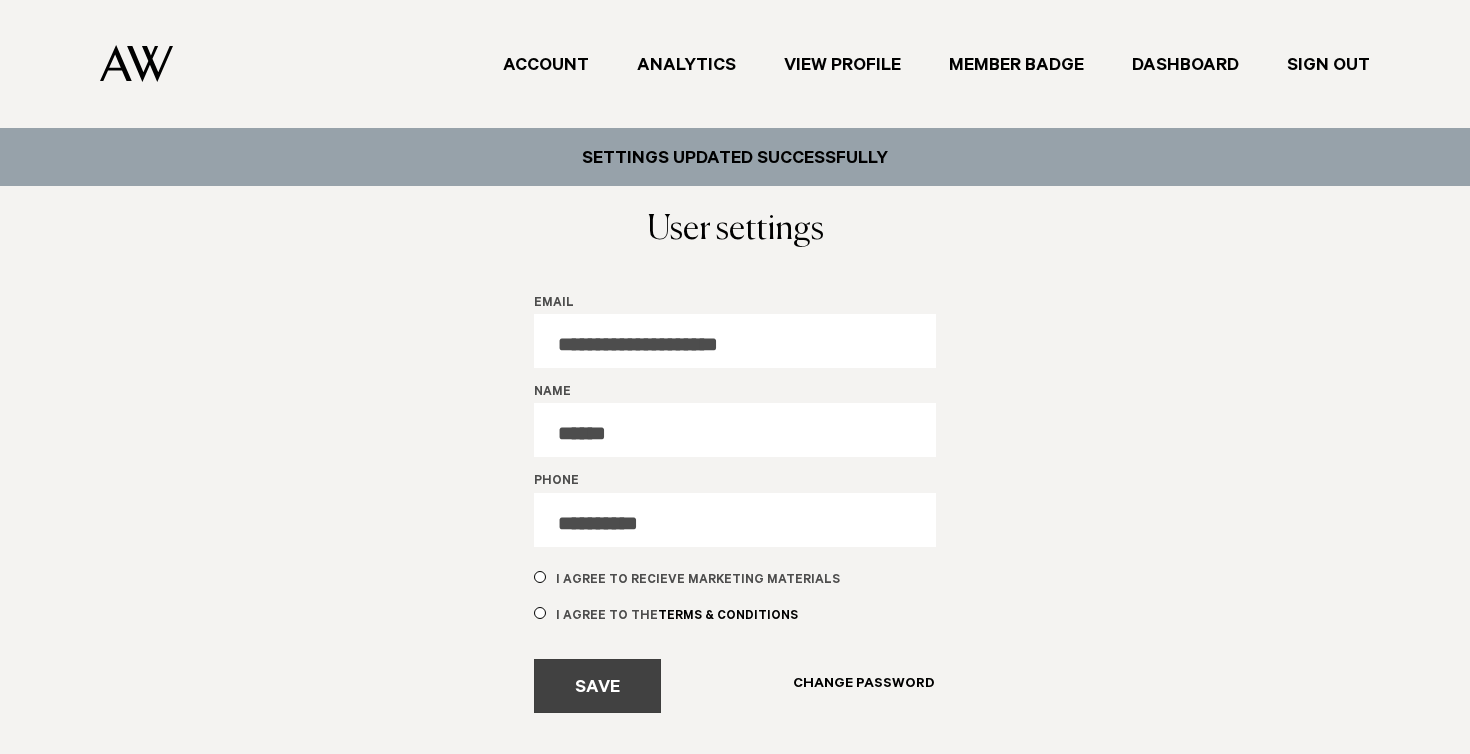 type on "**********" 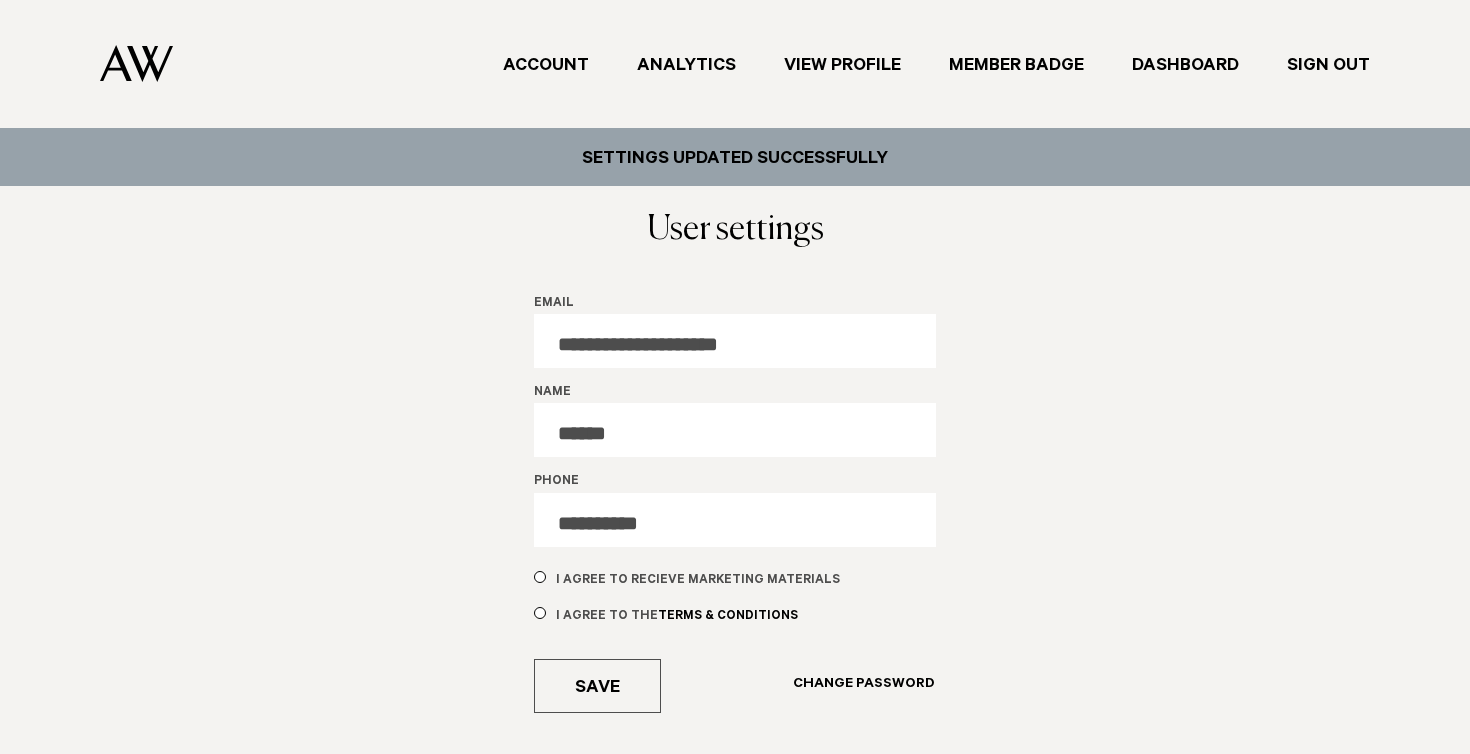 scroll, scrollTop: 0, scrollLeft: 0, axis: both 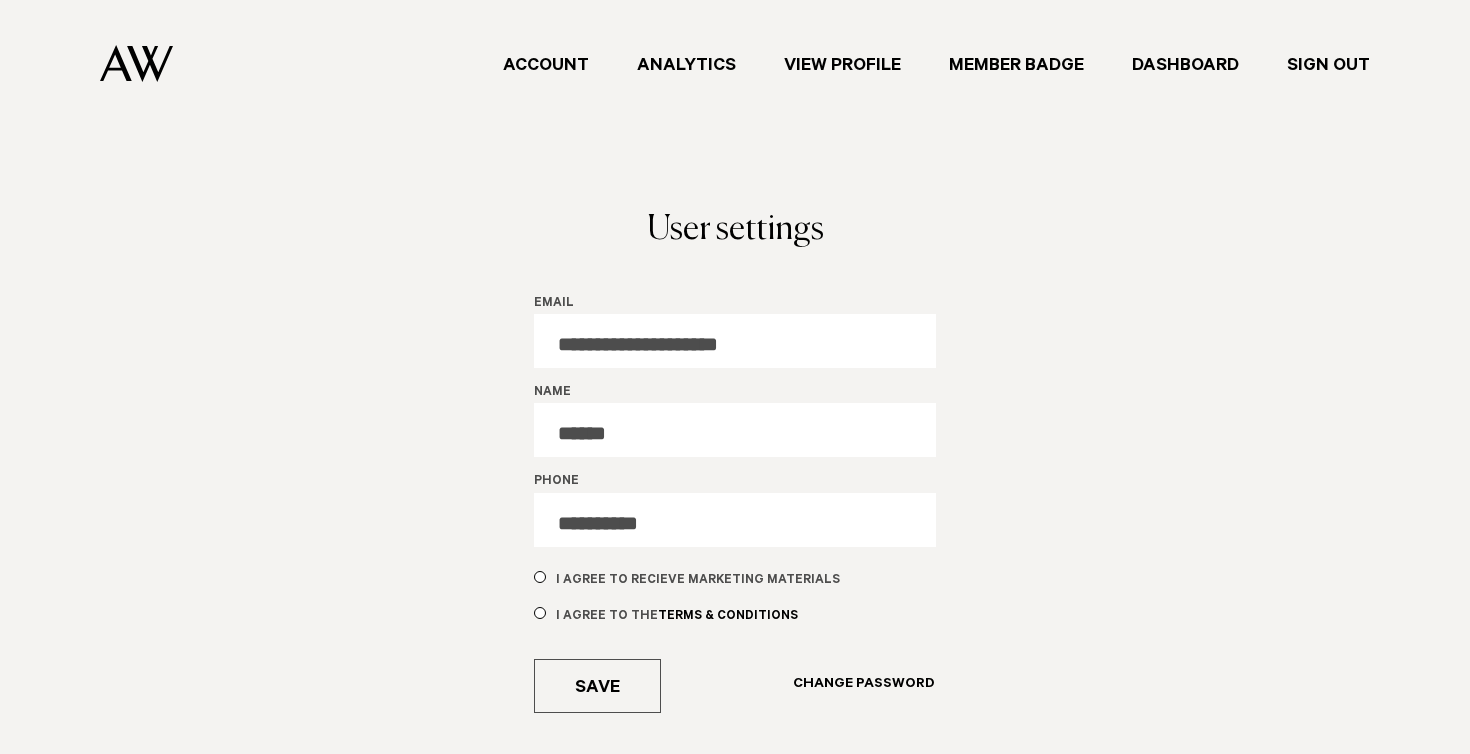 click on "Account" at bounding box center [546, 64] 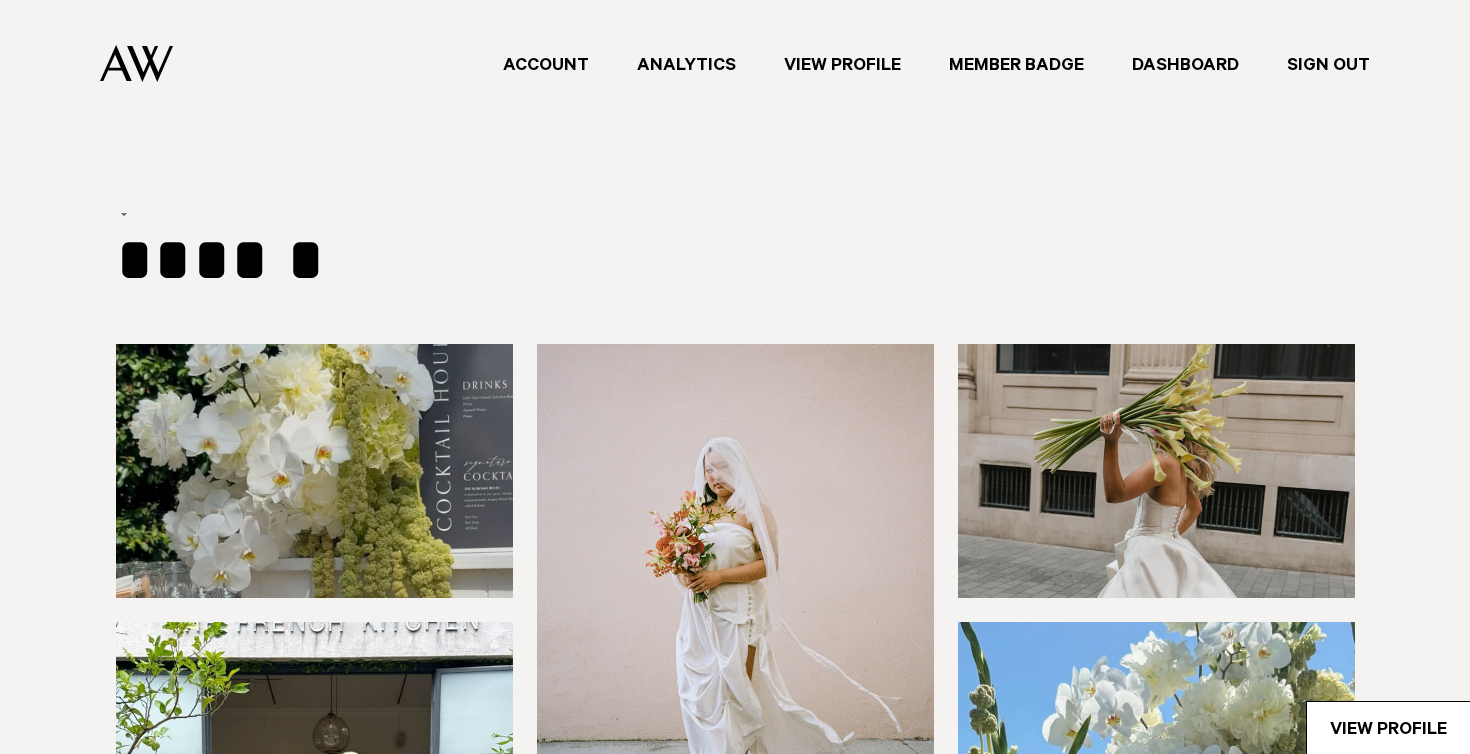 scroll, scrollTop: 0, scrollLeft: 0, axis: both 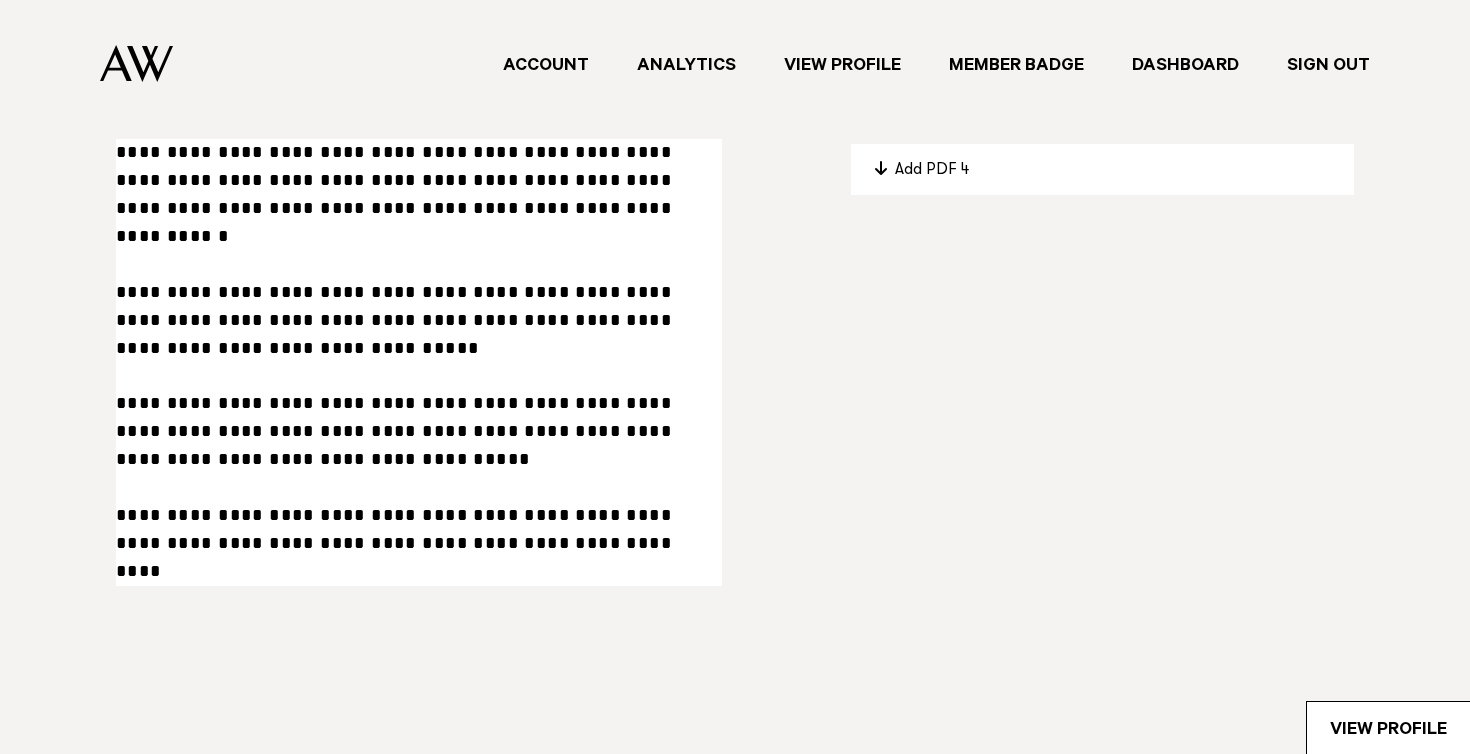 click on "**********" at bounding box center [419, 362] 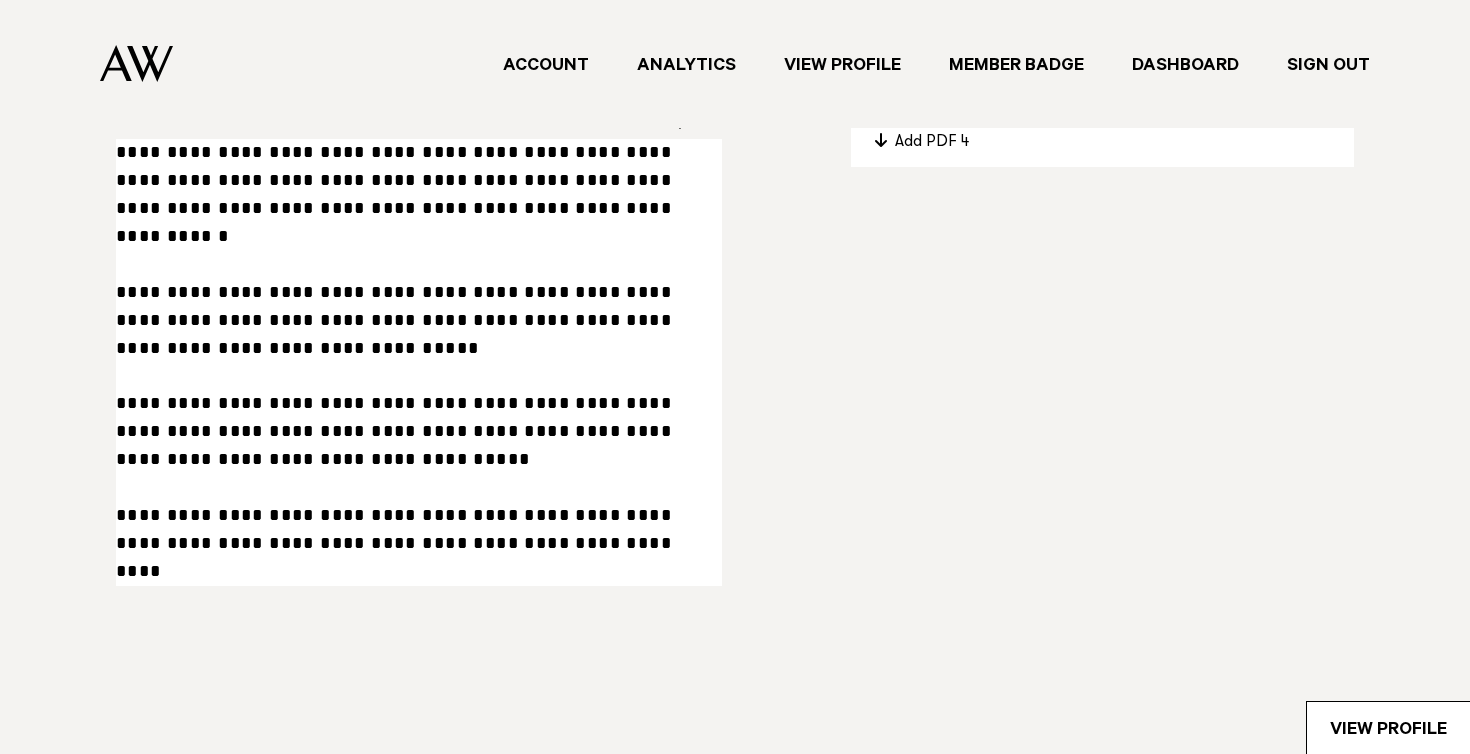 click on "**********" at bounding box center [419, 362] 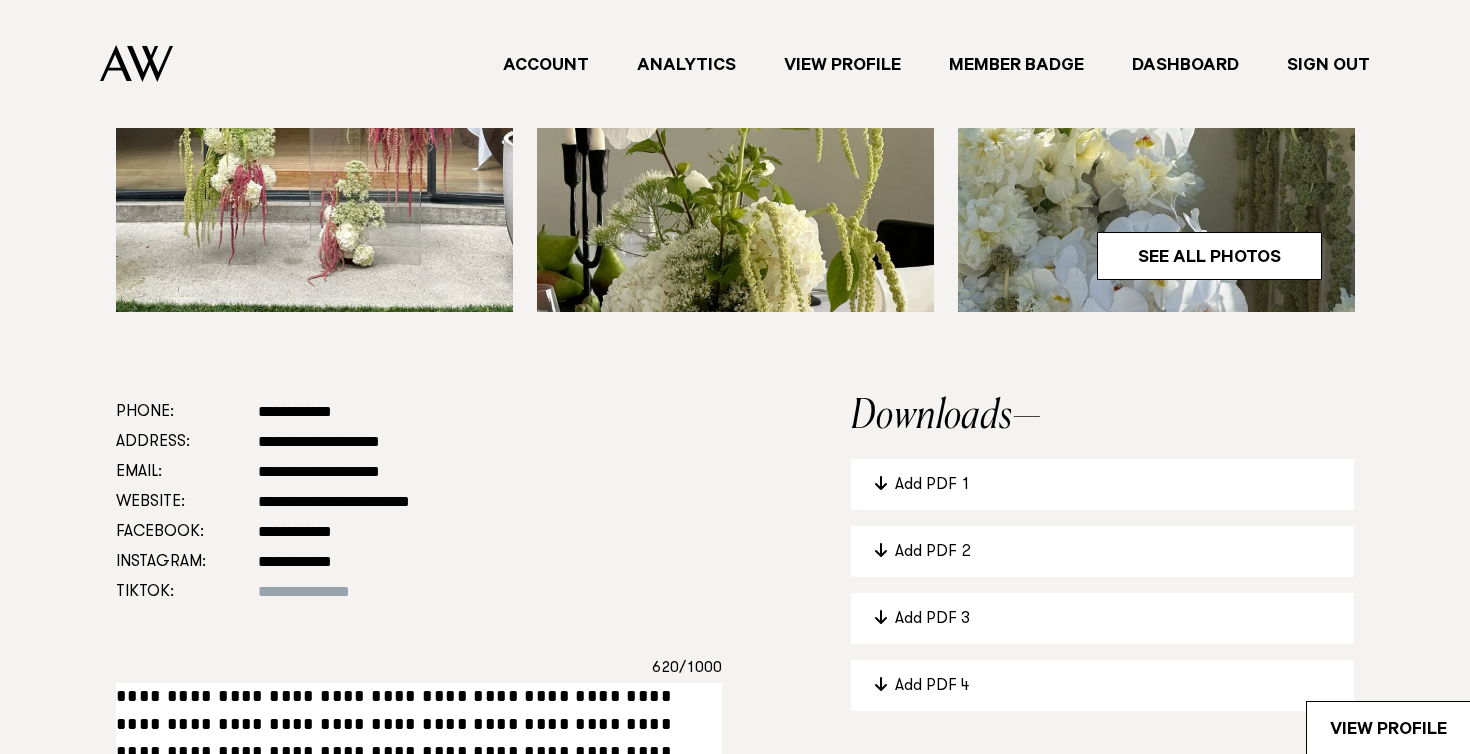 scroll, scrollTop: 728, scrollLeft: 0, axis: vertical 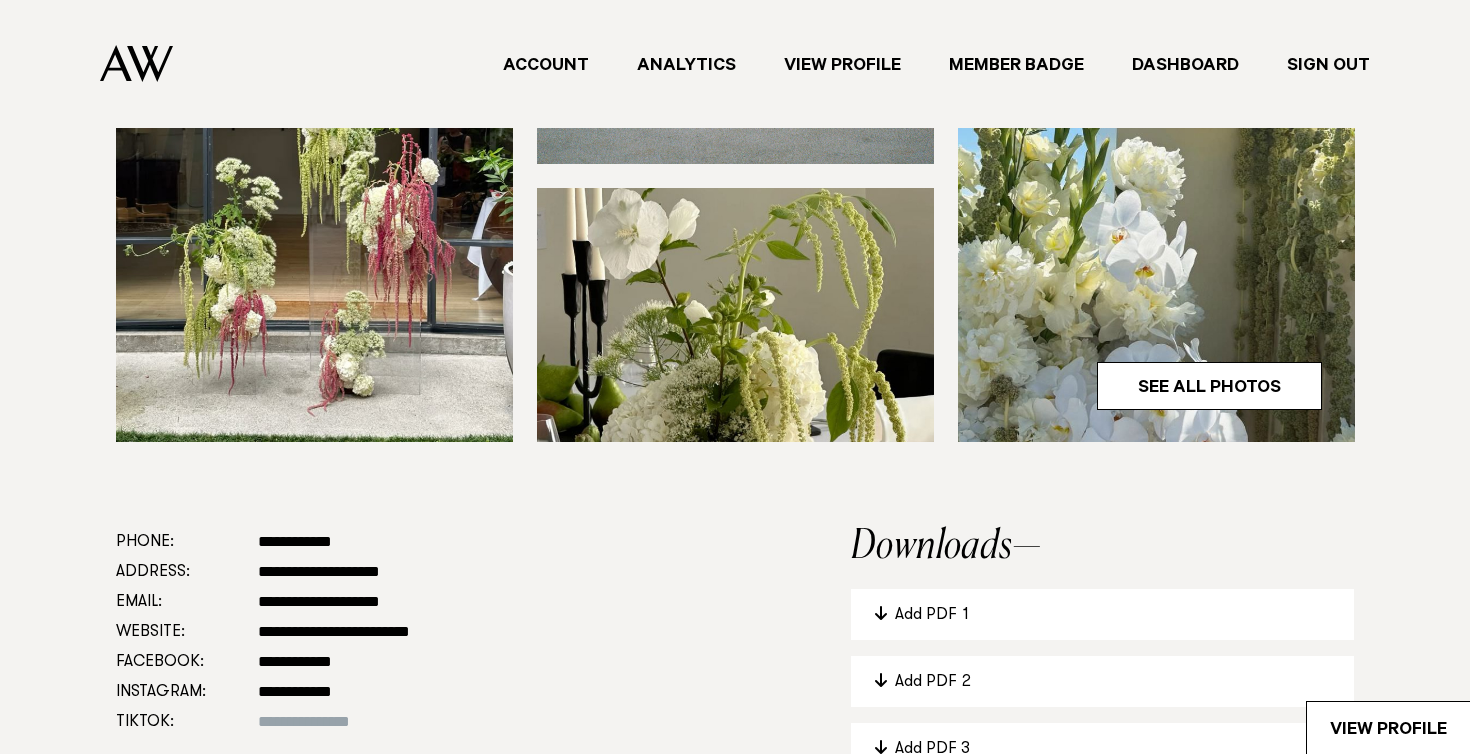 drag, startPoint x: 375, startPoint y: 580, endPoint x: 71, endPoint y: 662, distance: 314.86505 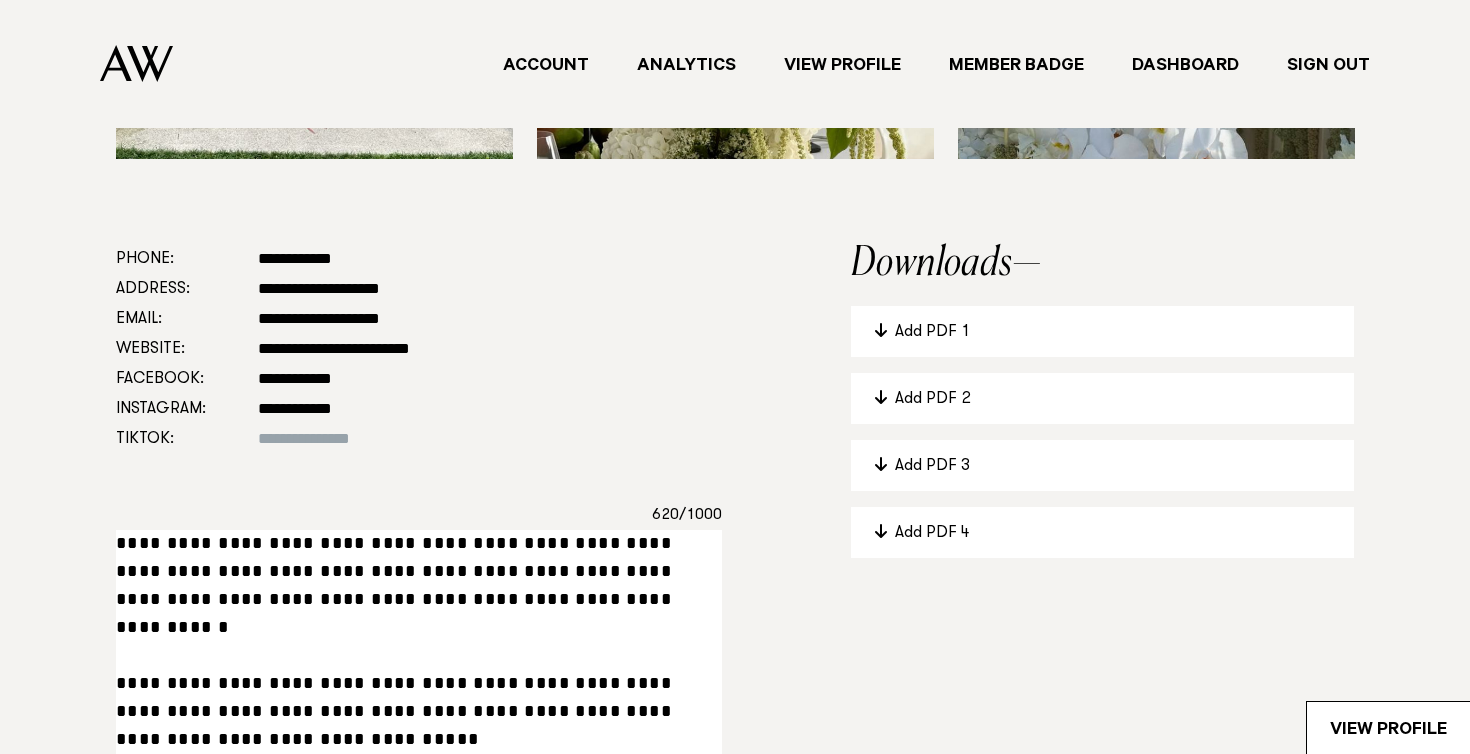 scroll, scrollTop: 1016, scrollLeft: 0, axis: vertical 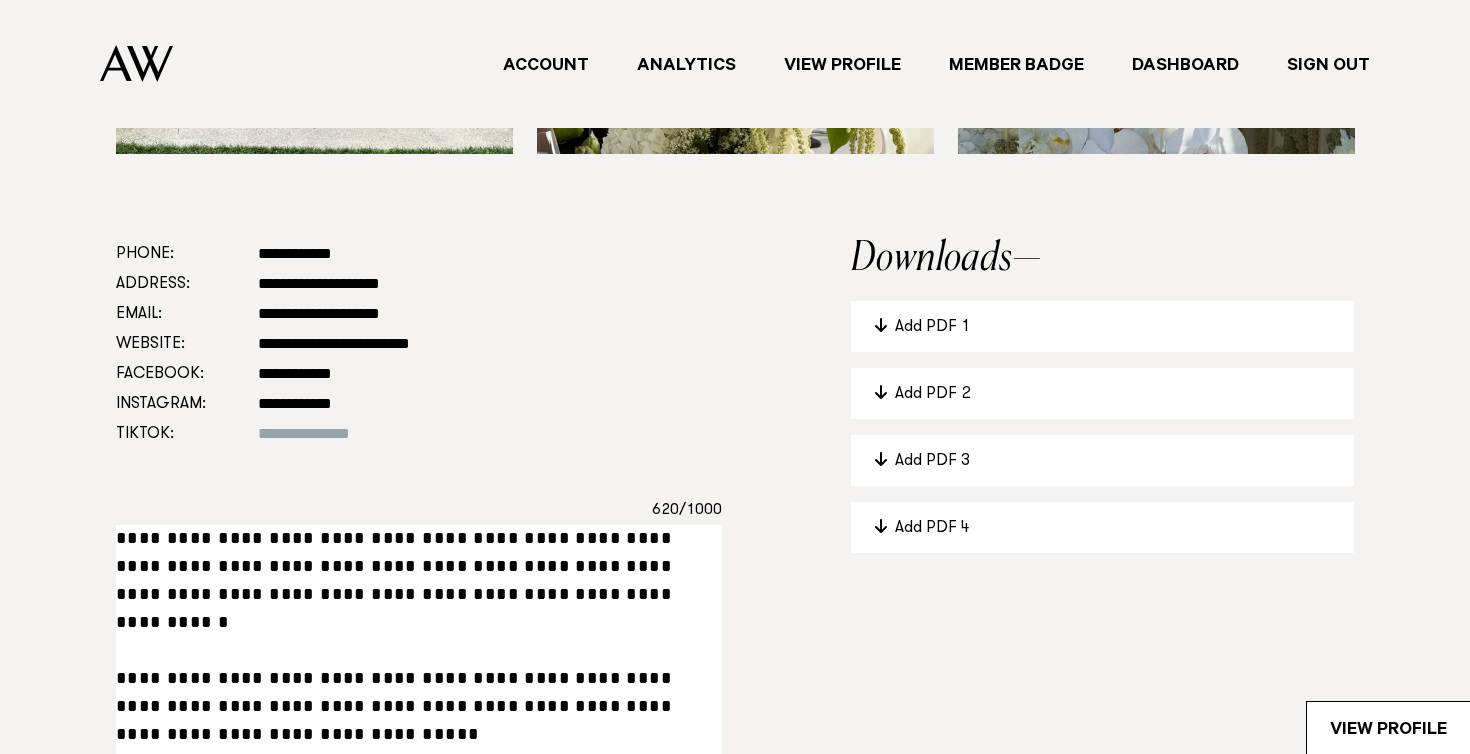click on "**********" at bounding box center [419, 748] 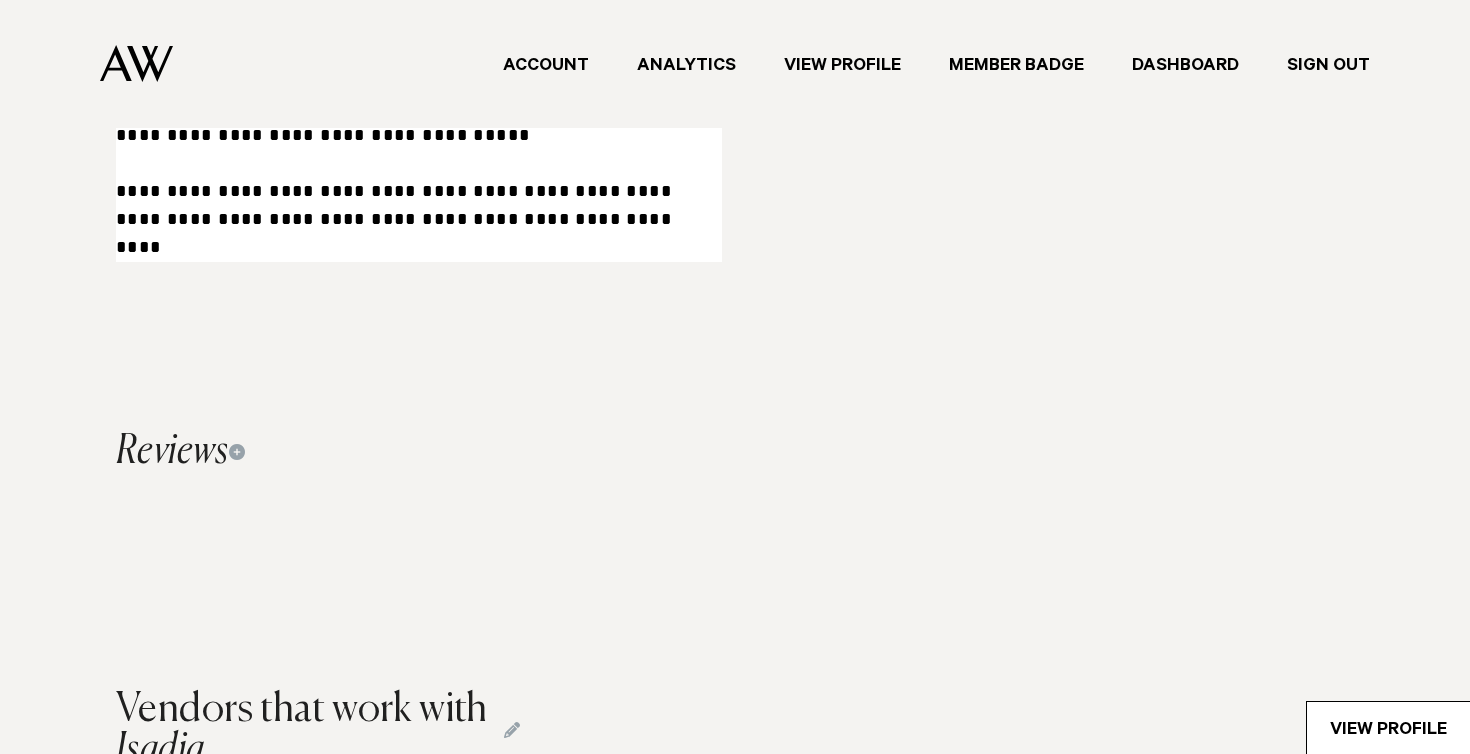 scroll, scrollTop: 1483, scrollLeft: 0, axis: vertical 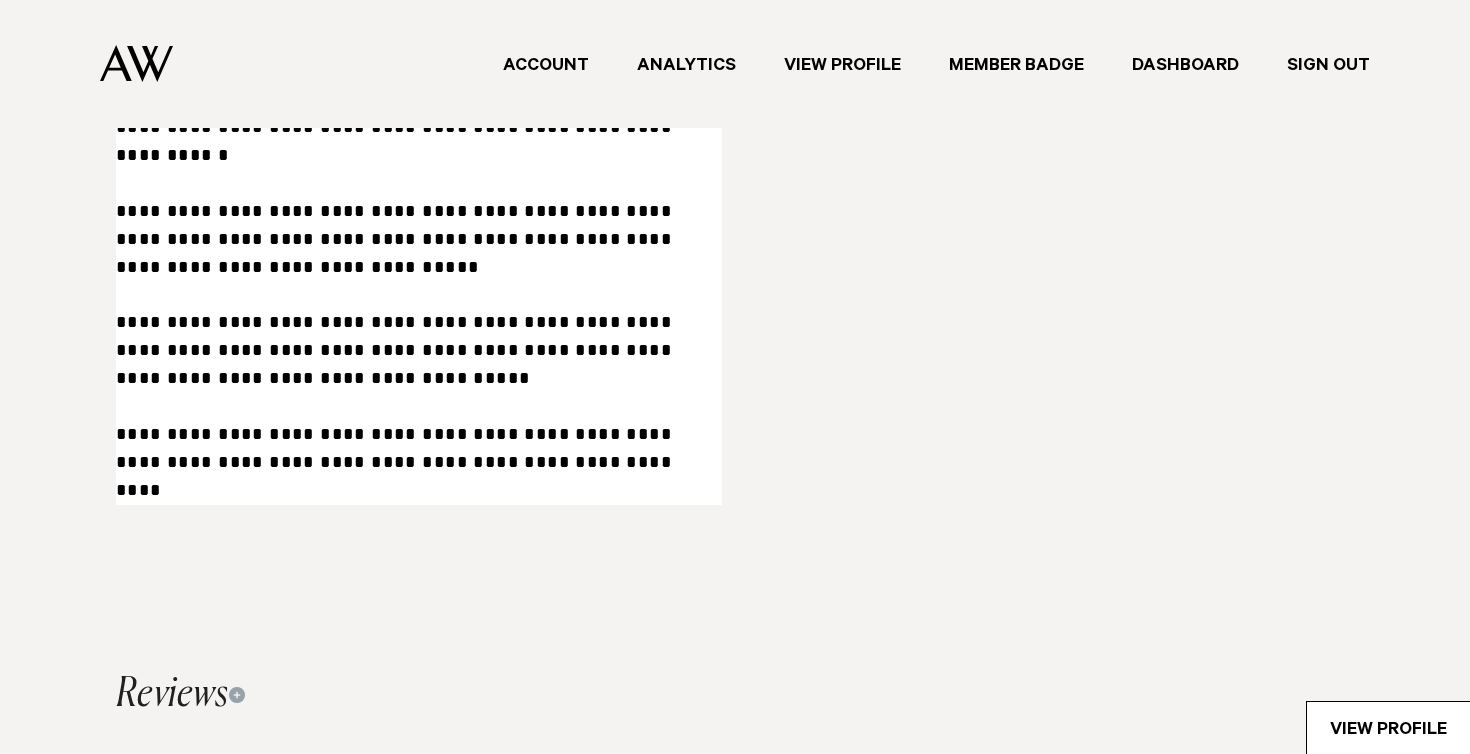 drag, startPoint x: 352, startPoint y: 495, endPoint x: 22, endPoint y: 450, distance: 333.05405 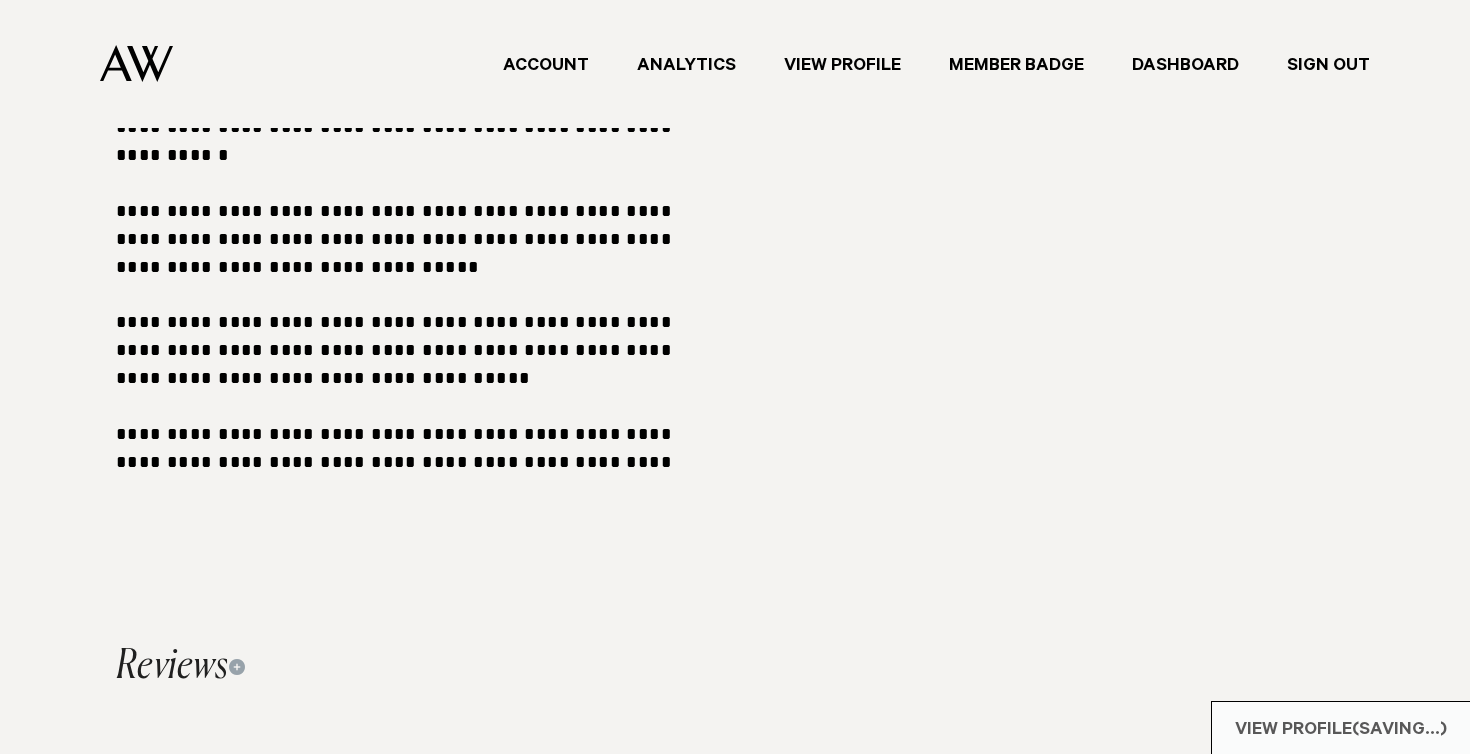 click on "Downloads
Add PDF 1
Add PDF 2
Add PDF 3
Add PDF 4" at bounding box center (1102, 180) 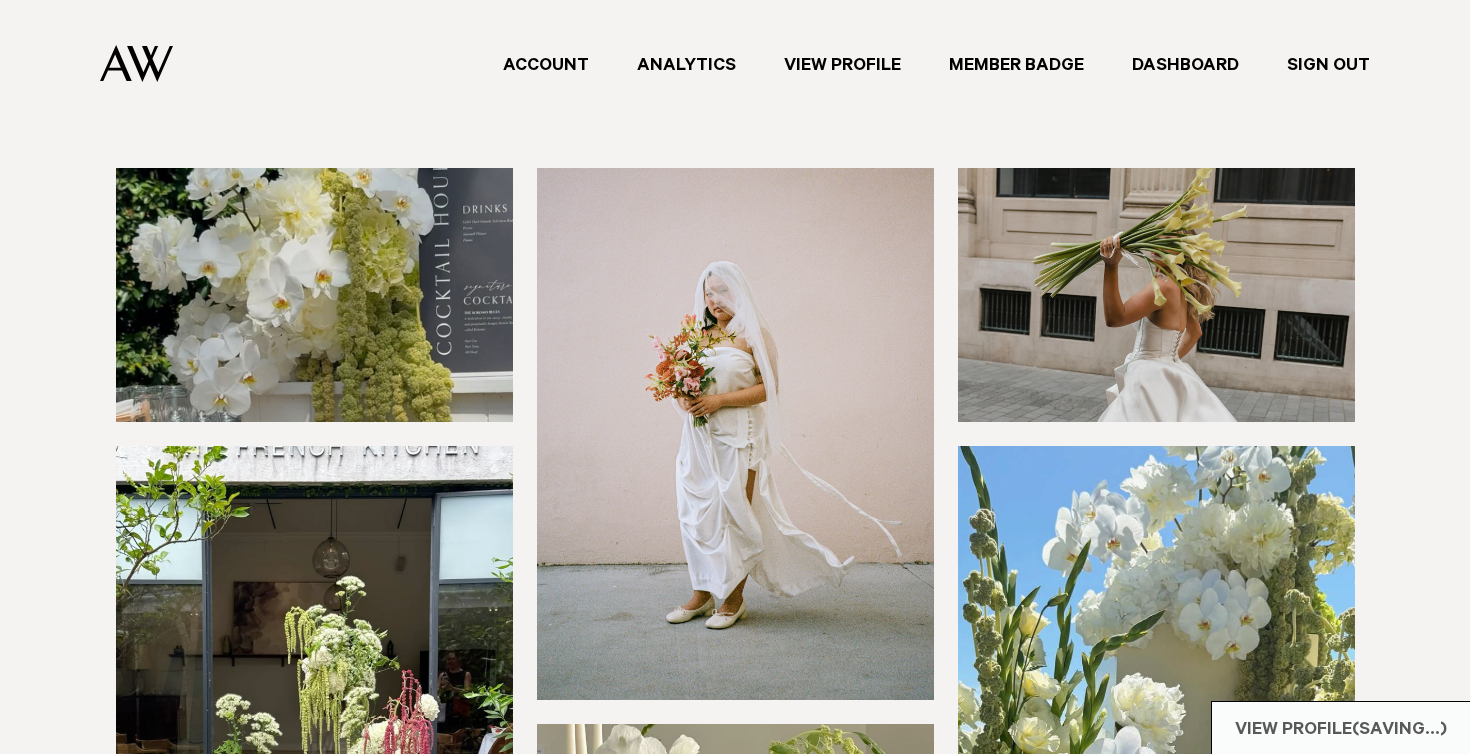 scroll, scrollTop: 0, scrollLeft: 0, axis: both 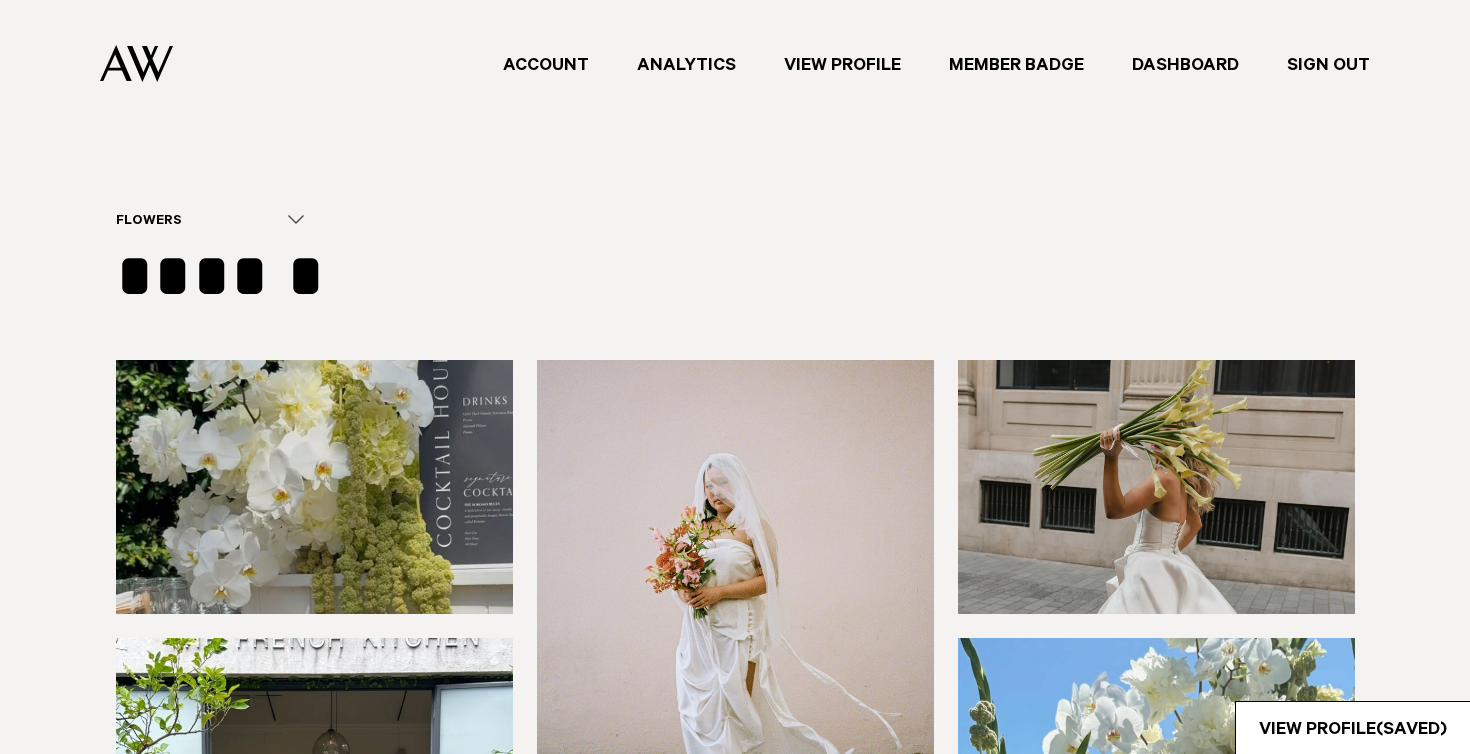 click on "Account" at bounding box center (546, 64) 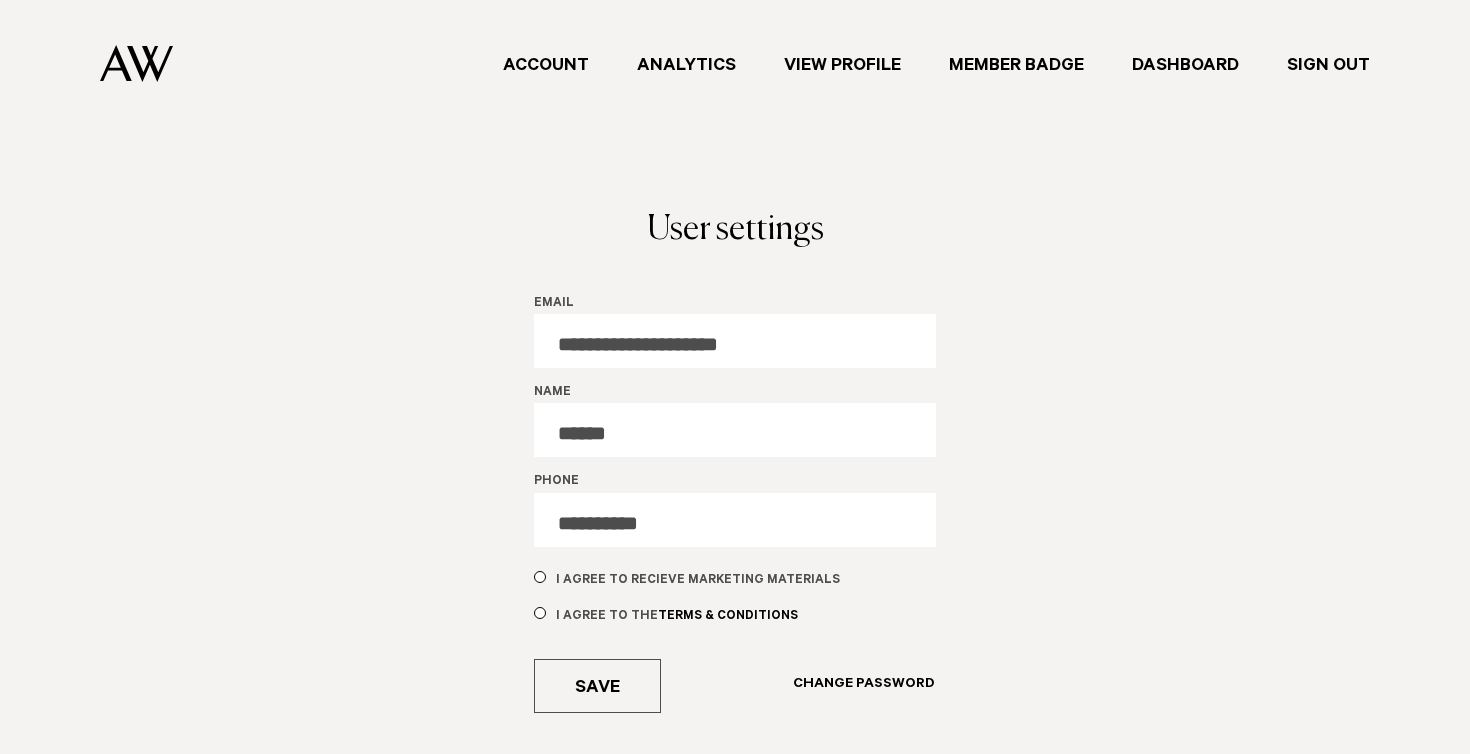 scroll, scrollTop: 0, scrollLeft: 0, axis: both 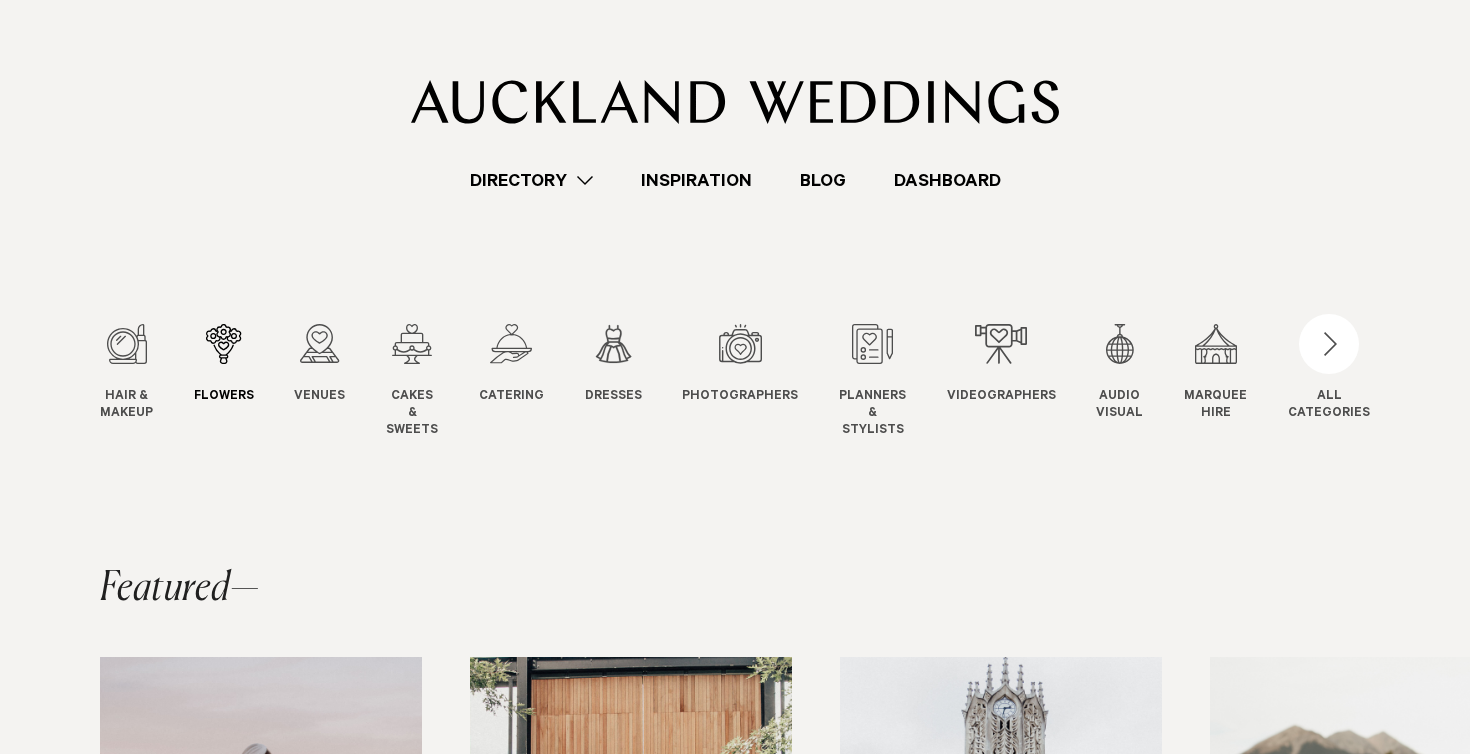 click at bounding box center (224, 344) 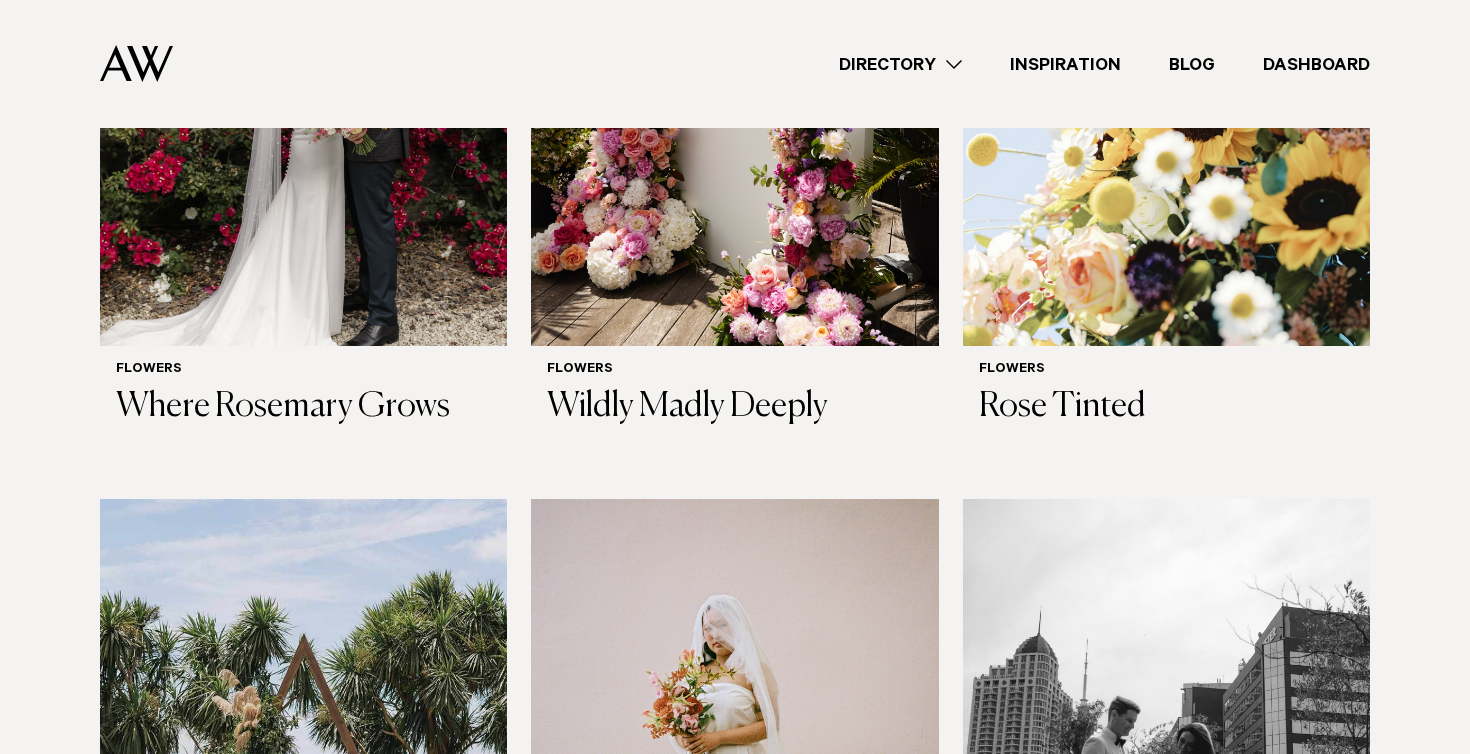 scroll, scrollTop: 1656, scrollLeft: 0, axis: vertical 